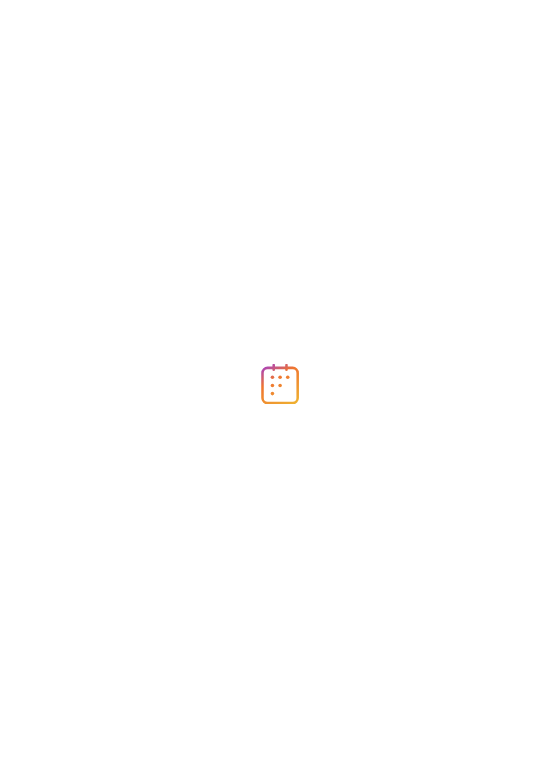 scroll, scrollTop: 0, scrollLeft: 0, axis: both 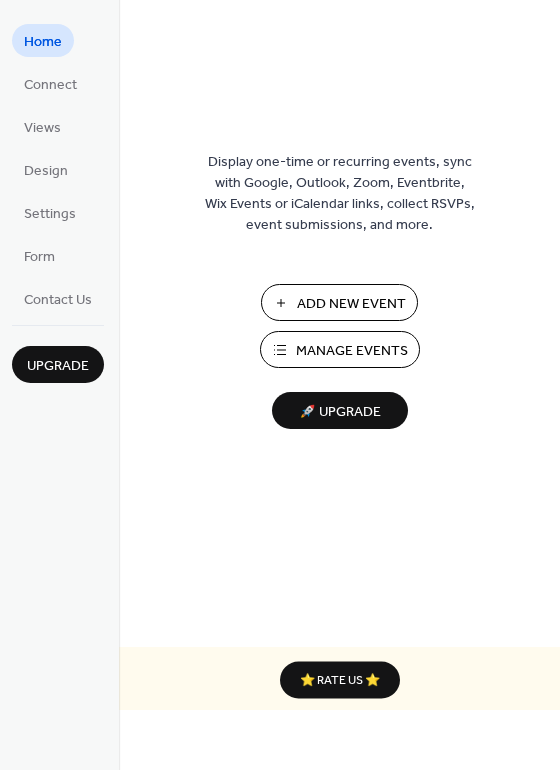 click on "Add New Event" at bounding box center (351, 304) 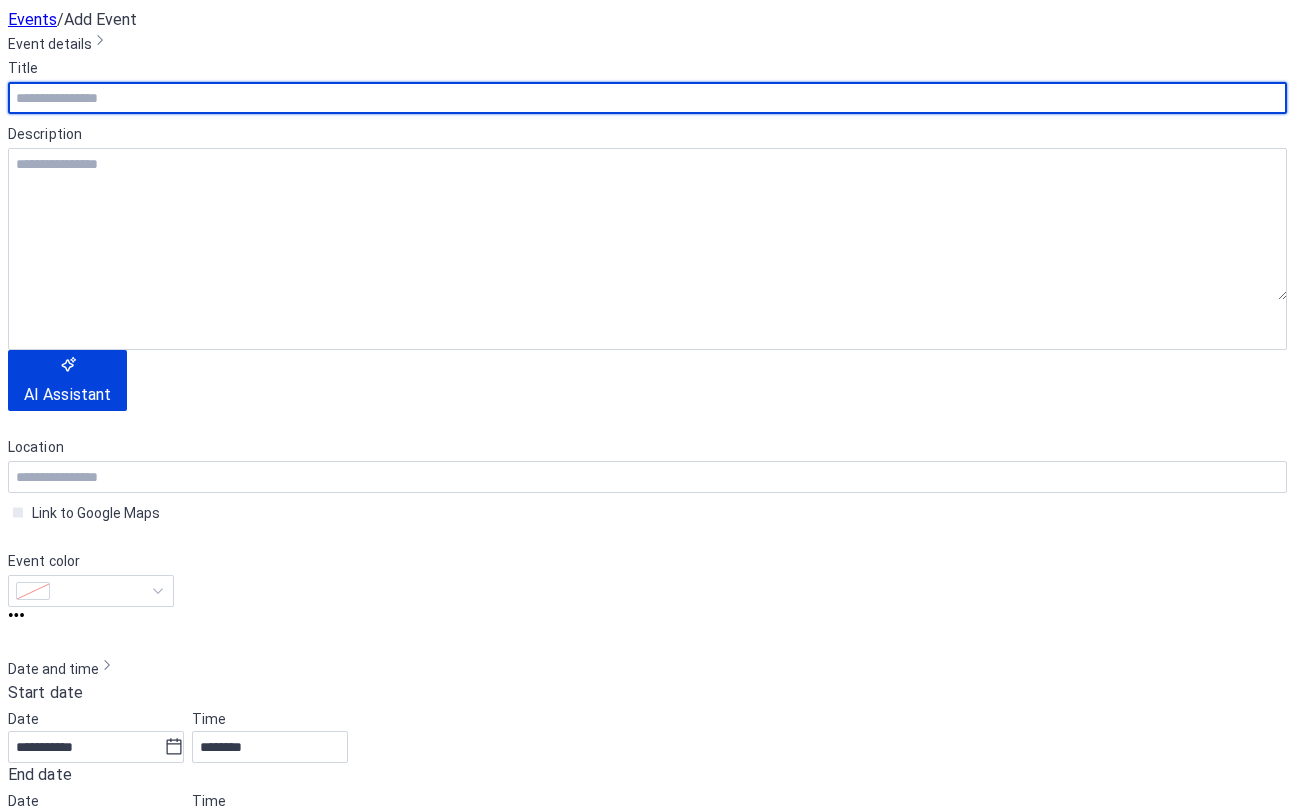 scroll, scrollTop: 0, scrollLeft: 0, axis: both 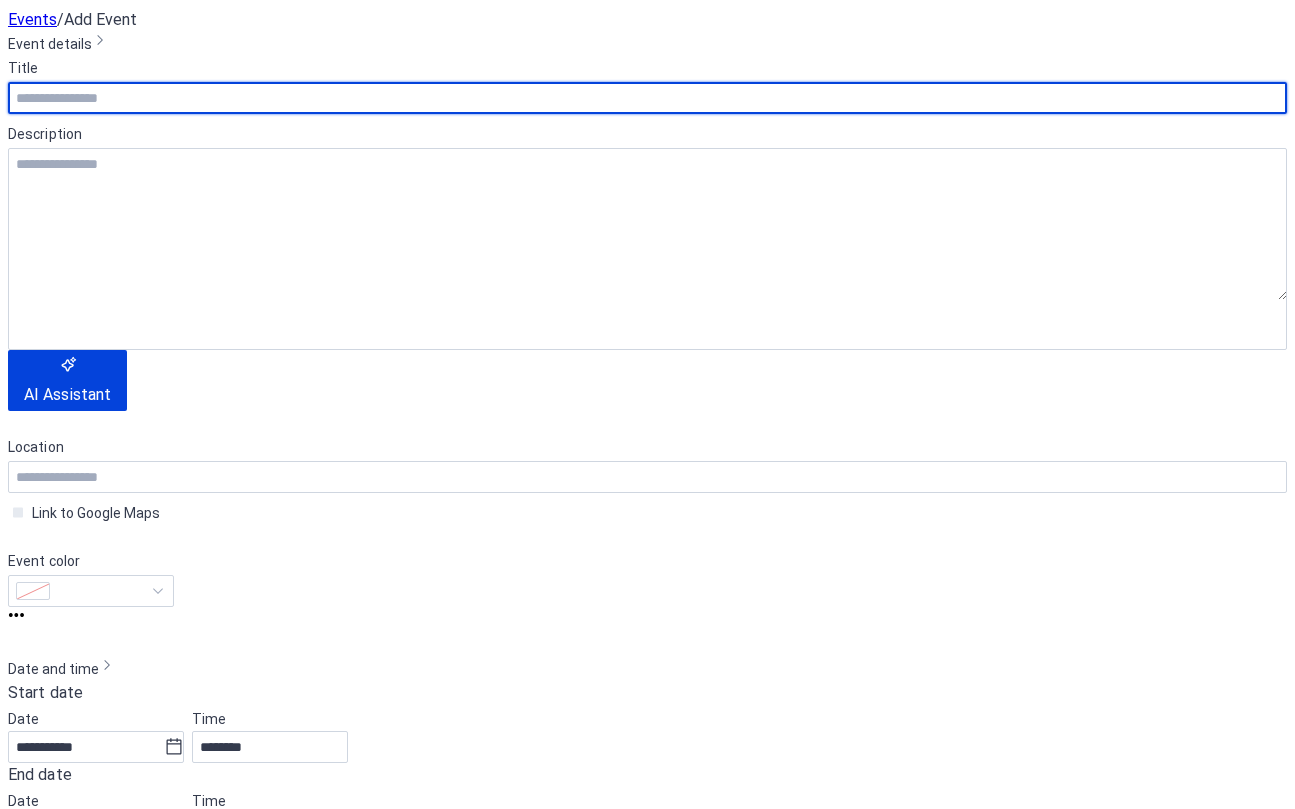 paste on "**********" 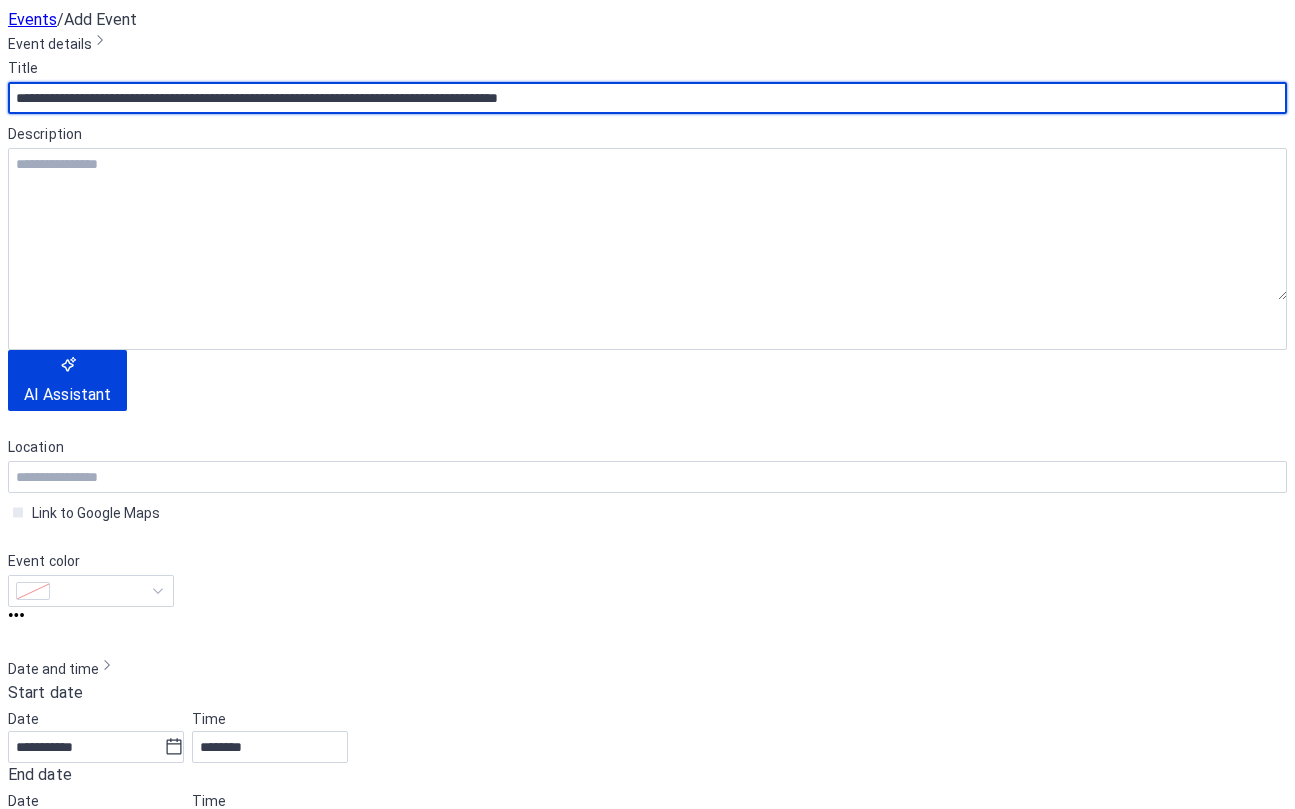 type on "**********" 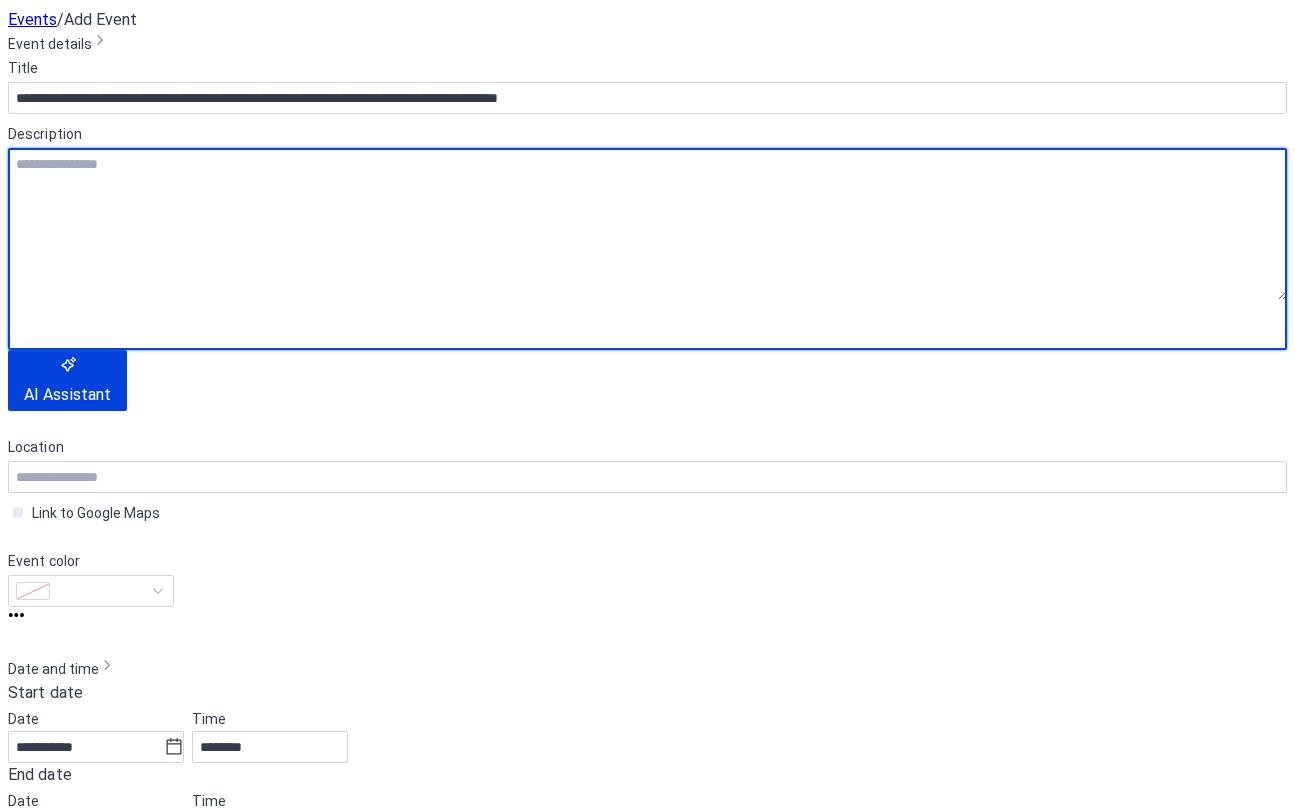 click at bounding box center (647, 224) 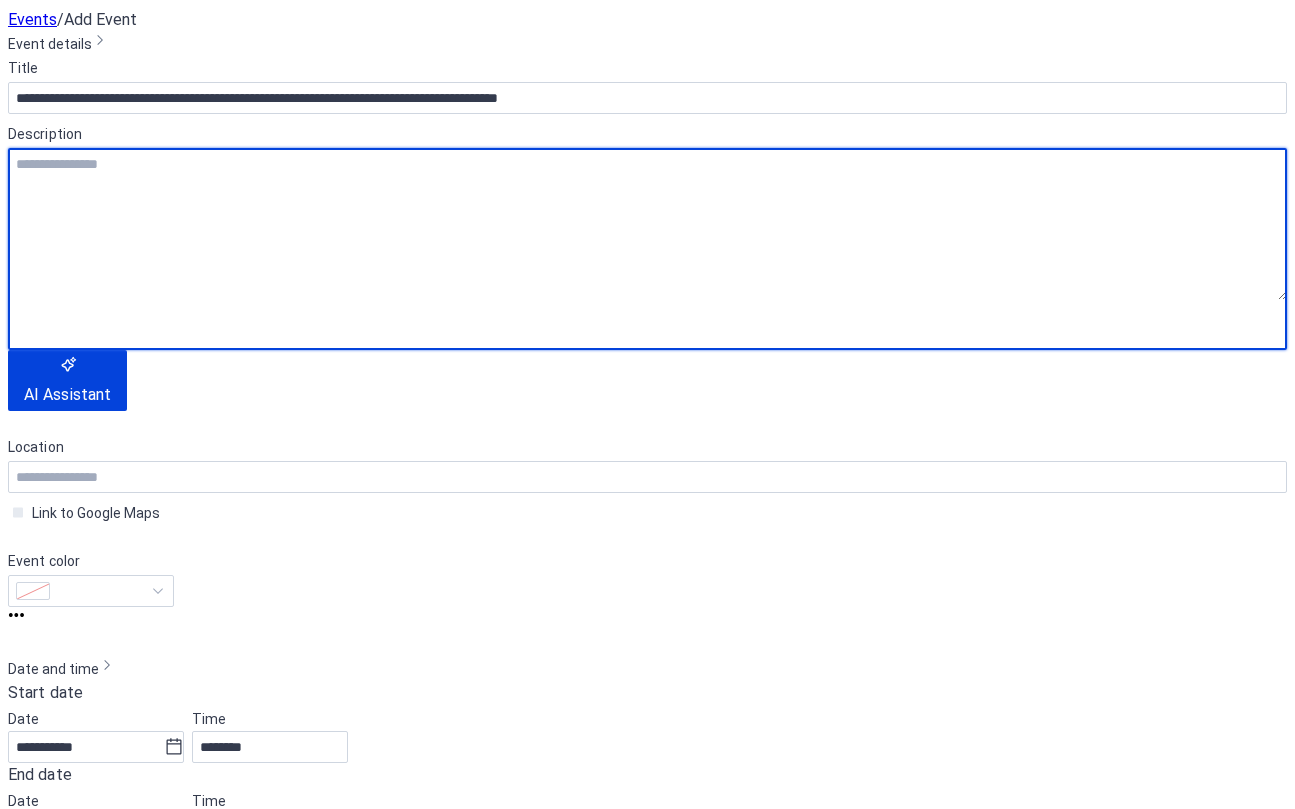 paste on "**********" 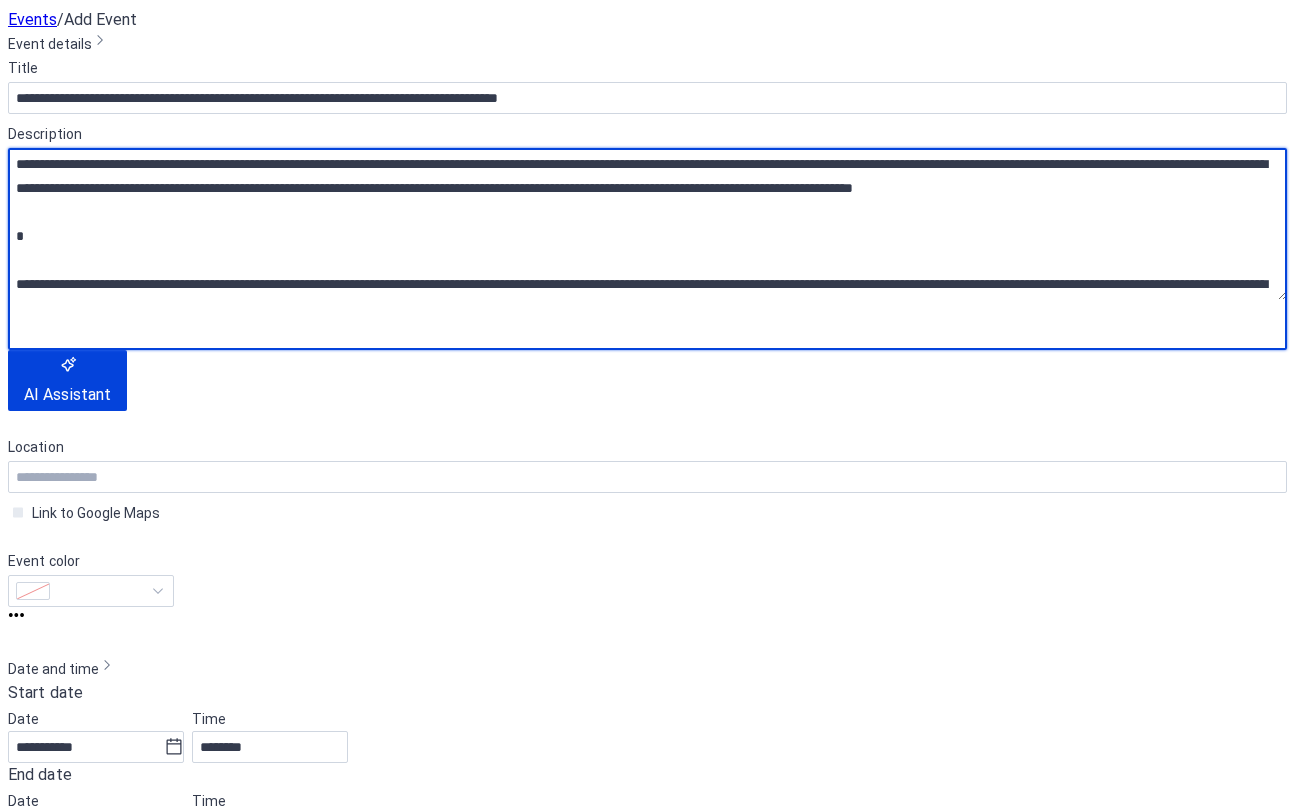 scroll, scrollTop: 816, scrollLeft: 0, axis: vertical 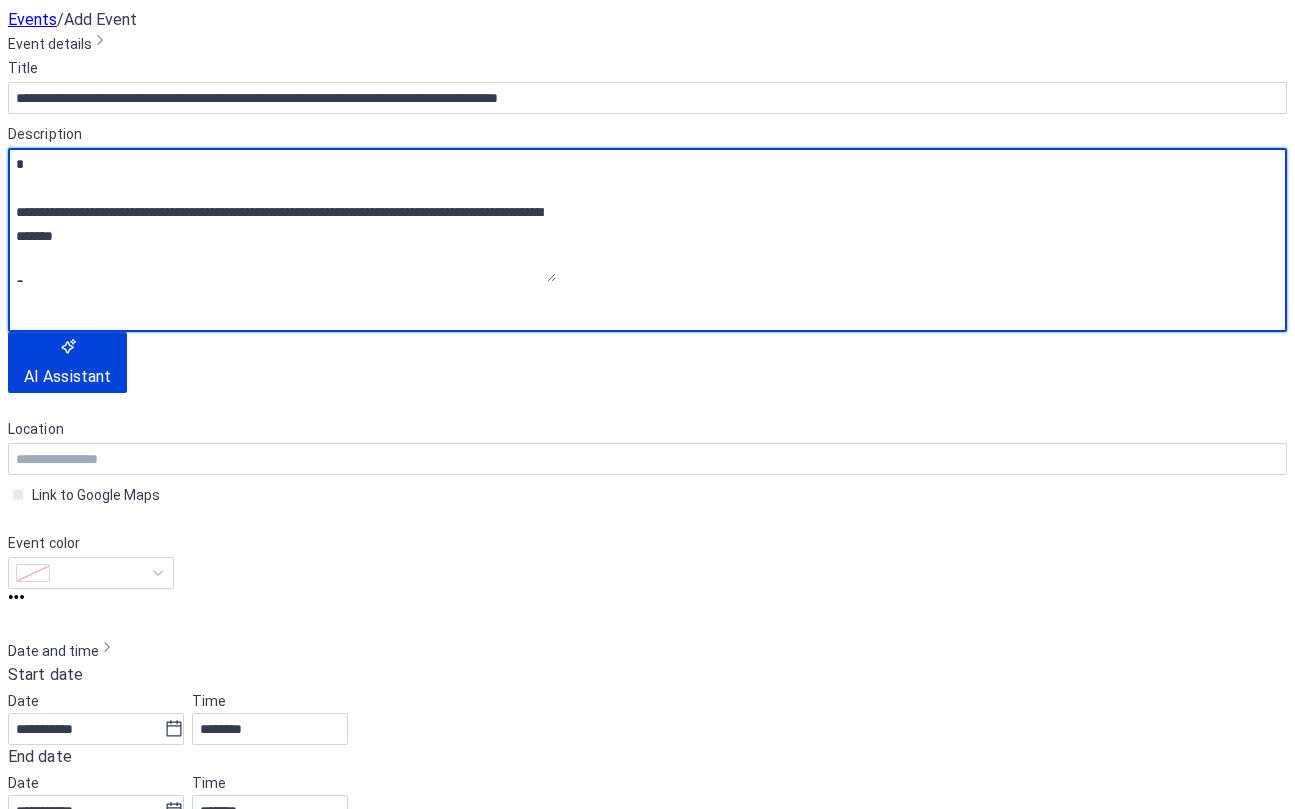 click at bounding box center [282, 215] 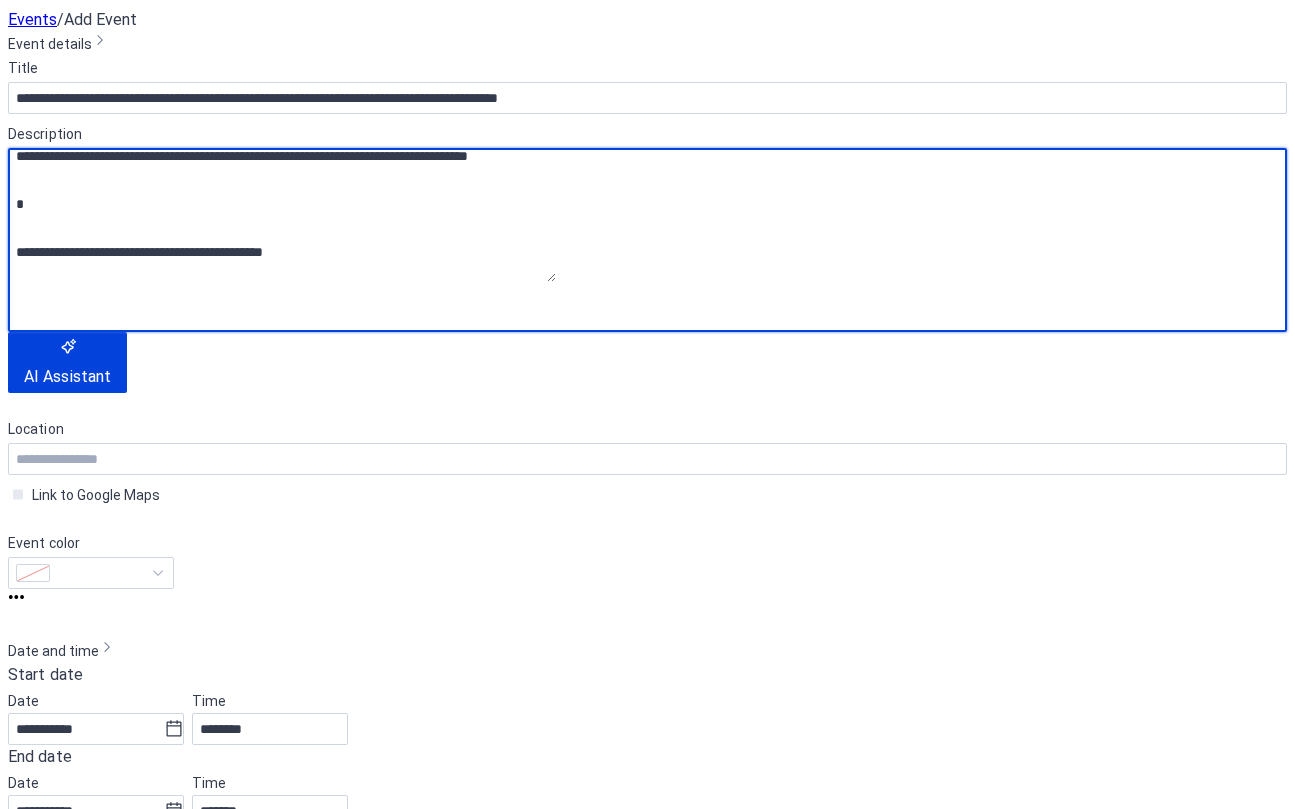 scroll, scrollTop: 677, scrollLeft: 0, axis: vertical 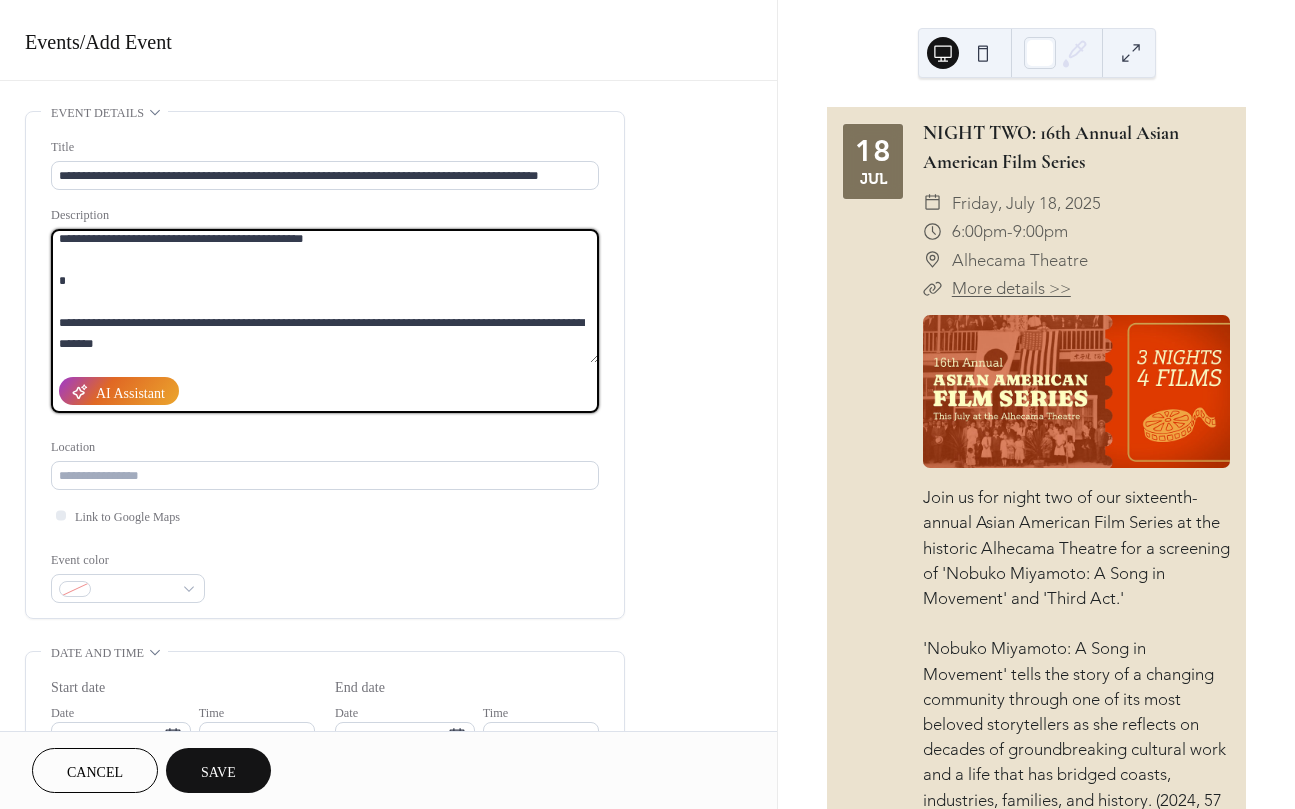 click at bounding box center [325, 296] 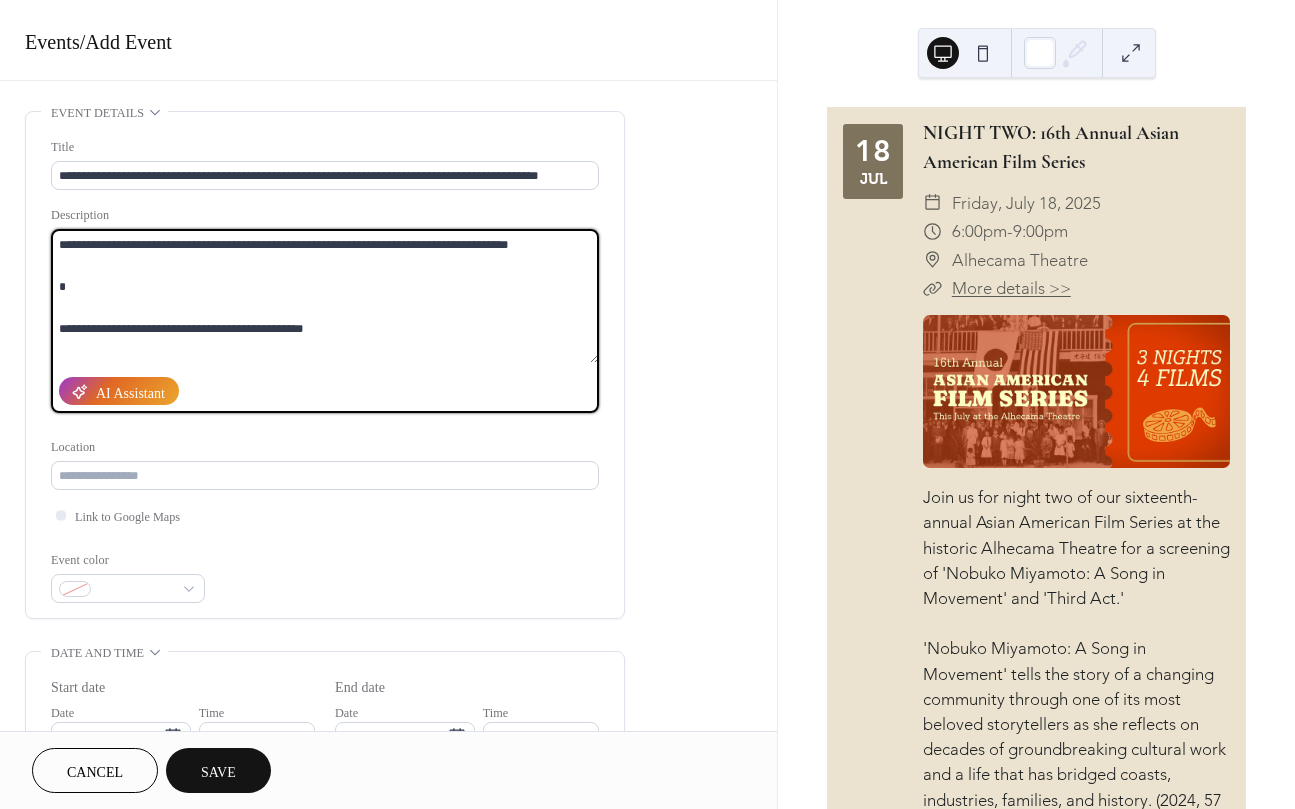 scroll, scrollTop: 577, scrollLeft: 0, axis: vertical 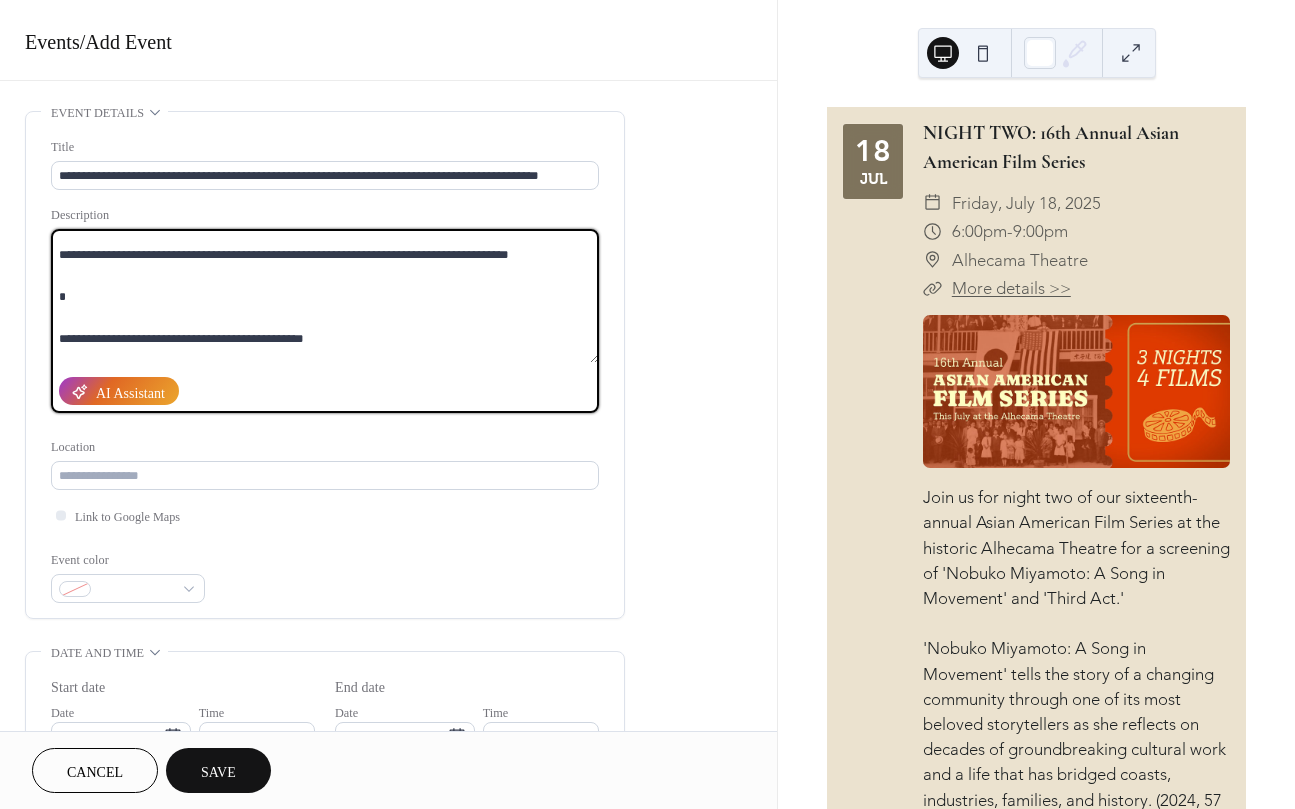 click at bounding box center (325, 296) 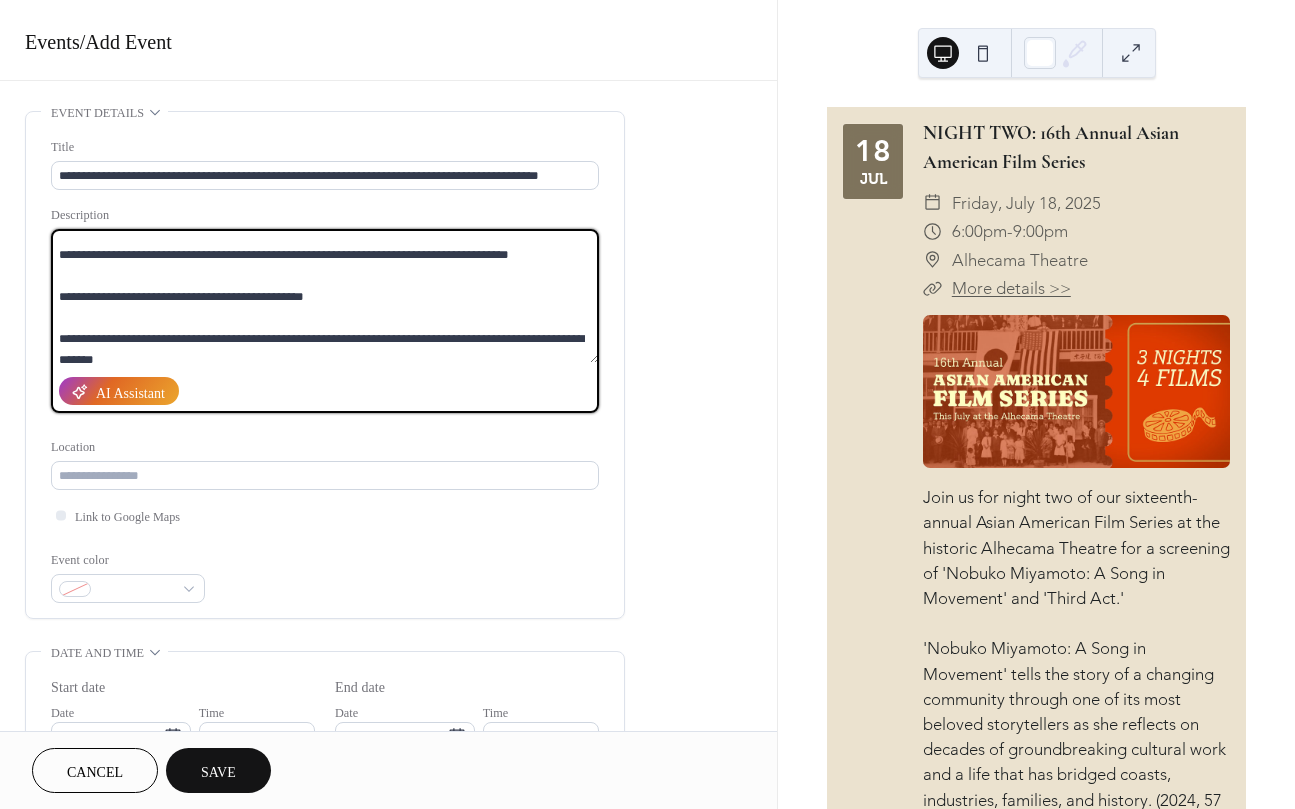 click at bounding box center [325, 296] 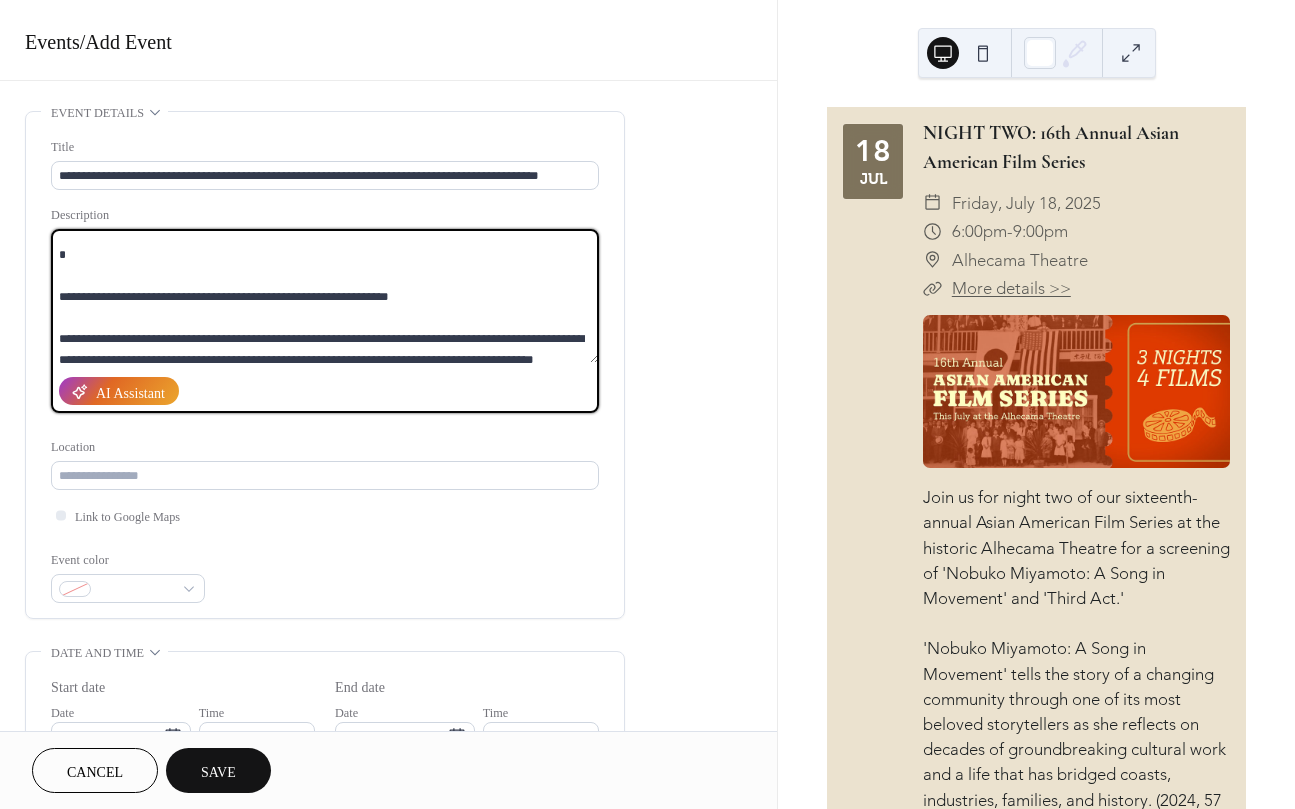 scroll, scrollTop: 335, scrollLeft: 0, axis: vertical 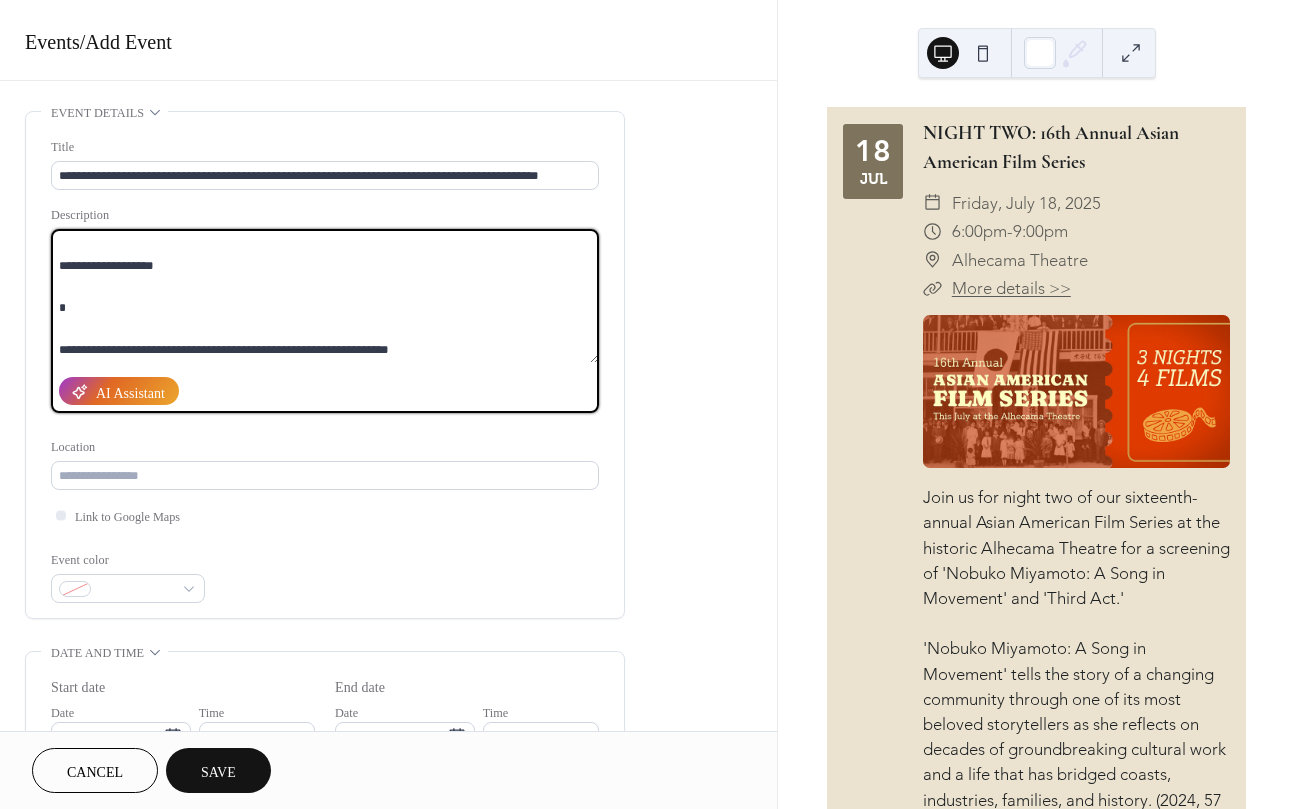 click at bounding box center [325, 296] 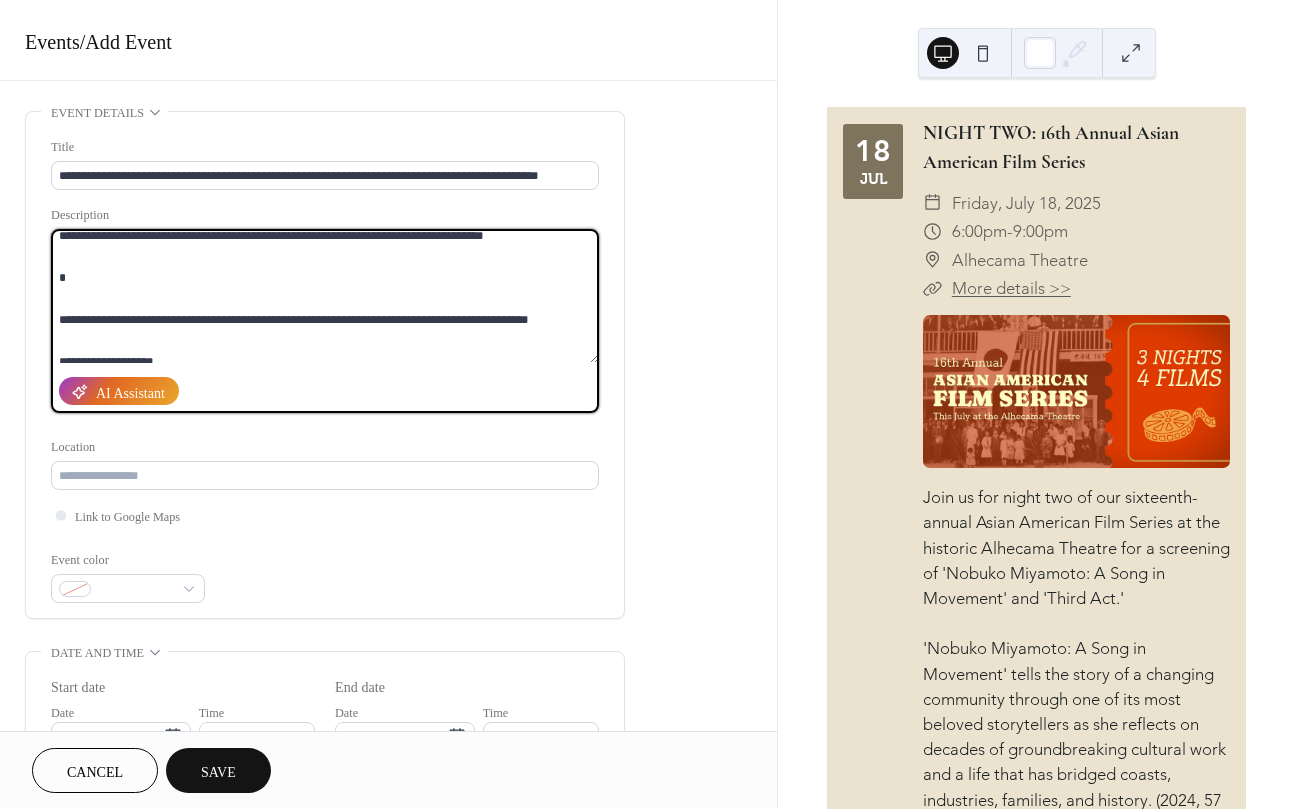 scroll, scrollTop: 235, scrollLeft: 0, axis: vertical 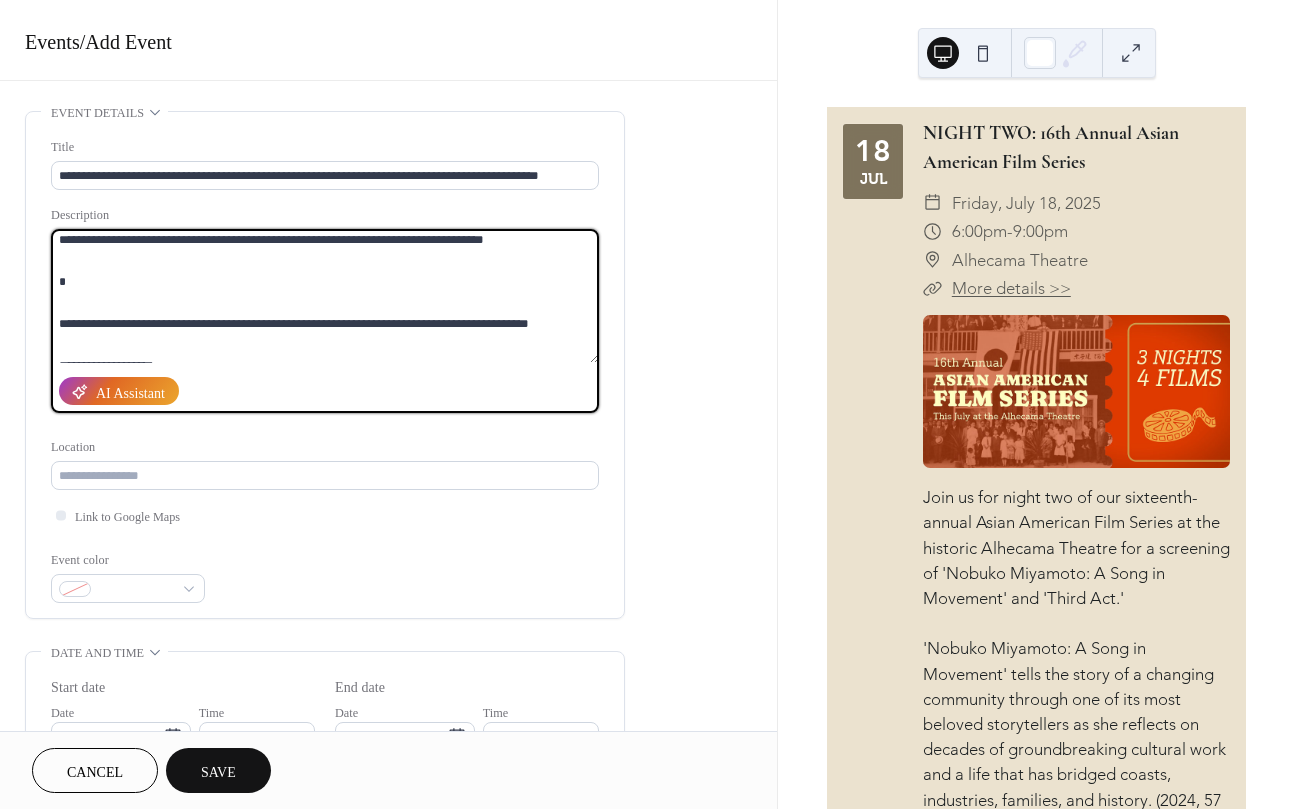 click at bounding box center (325, 296) 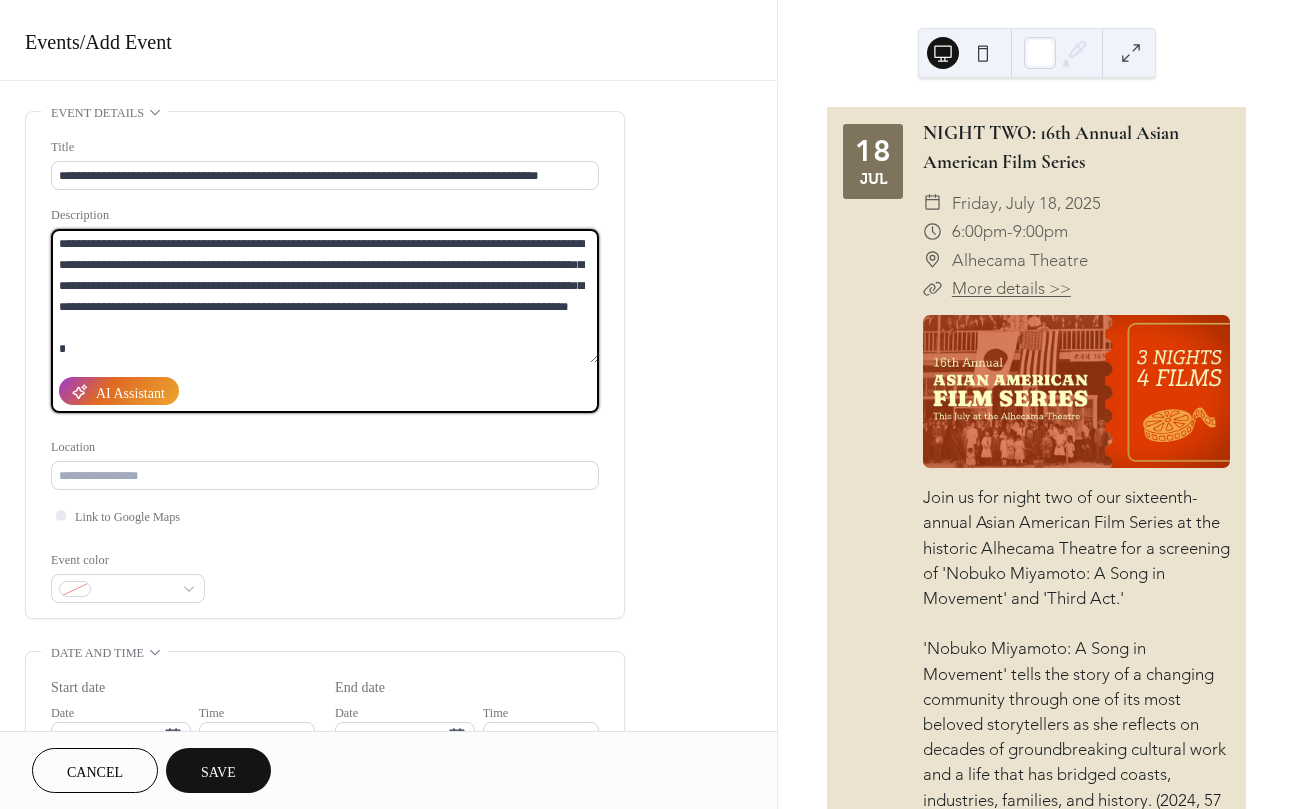 scroll, scrollTop: 100, scrollLeft: 0, axis: vertical 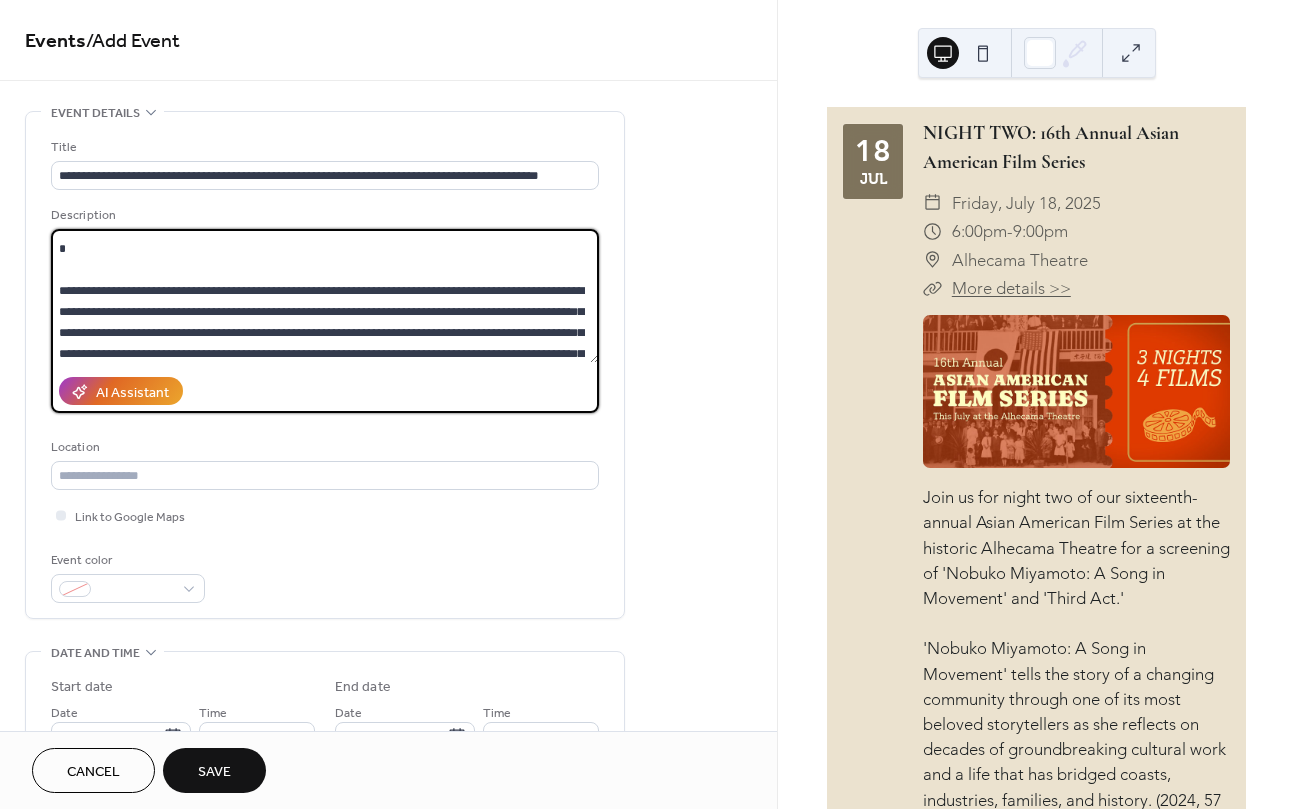 click at bounding box center [325, 296] 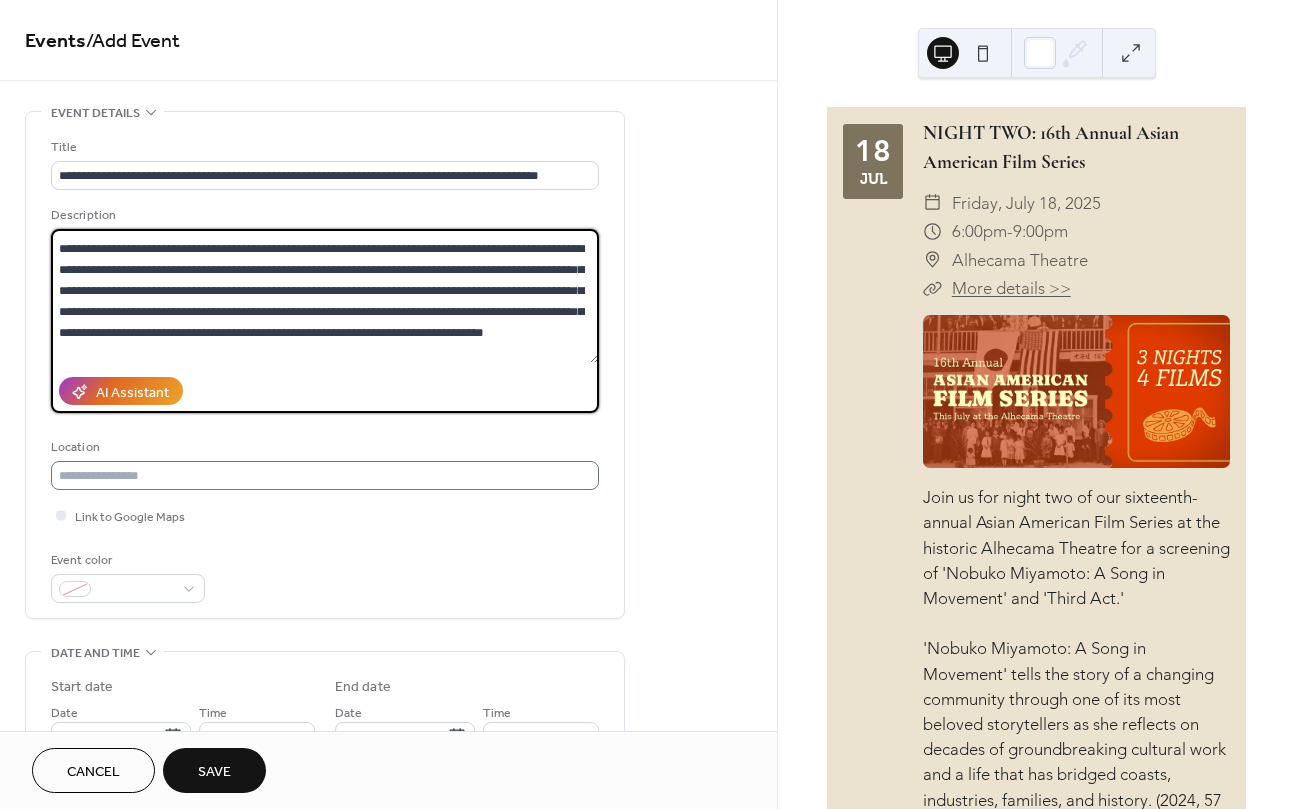 type on "**********" 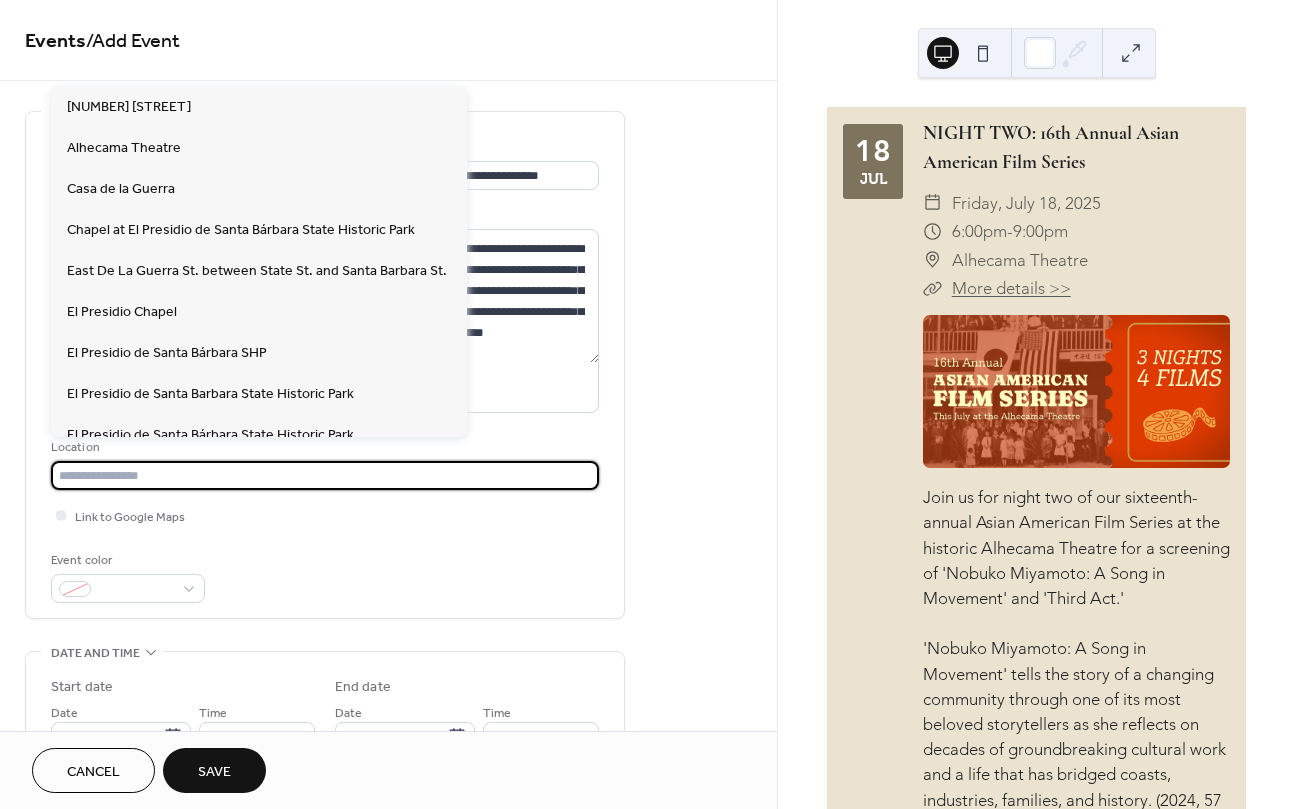 click at bounding box center (325, 475) 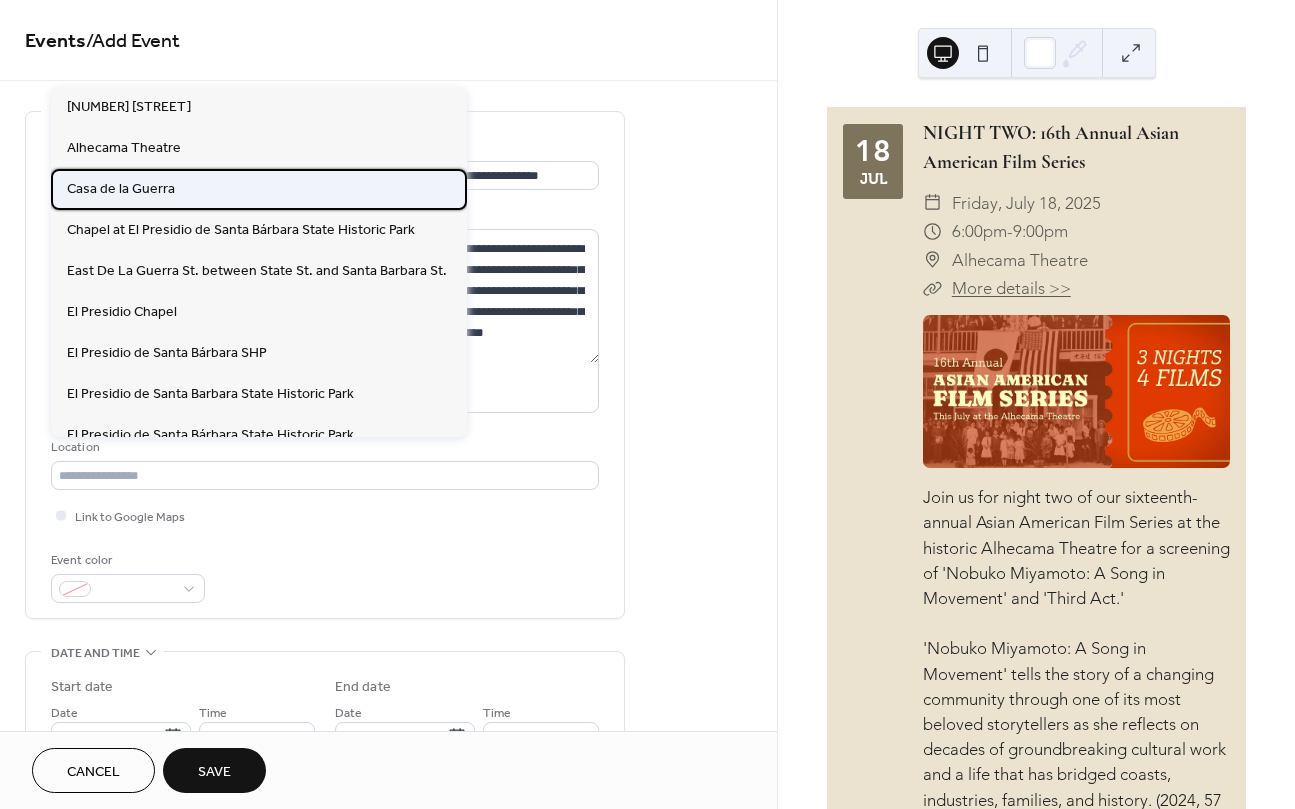 click on "Casa de la Guerra" at bounding box center [259, 189] 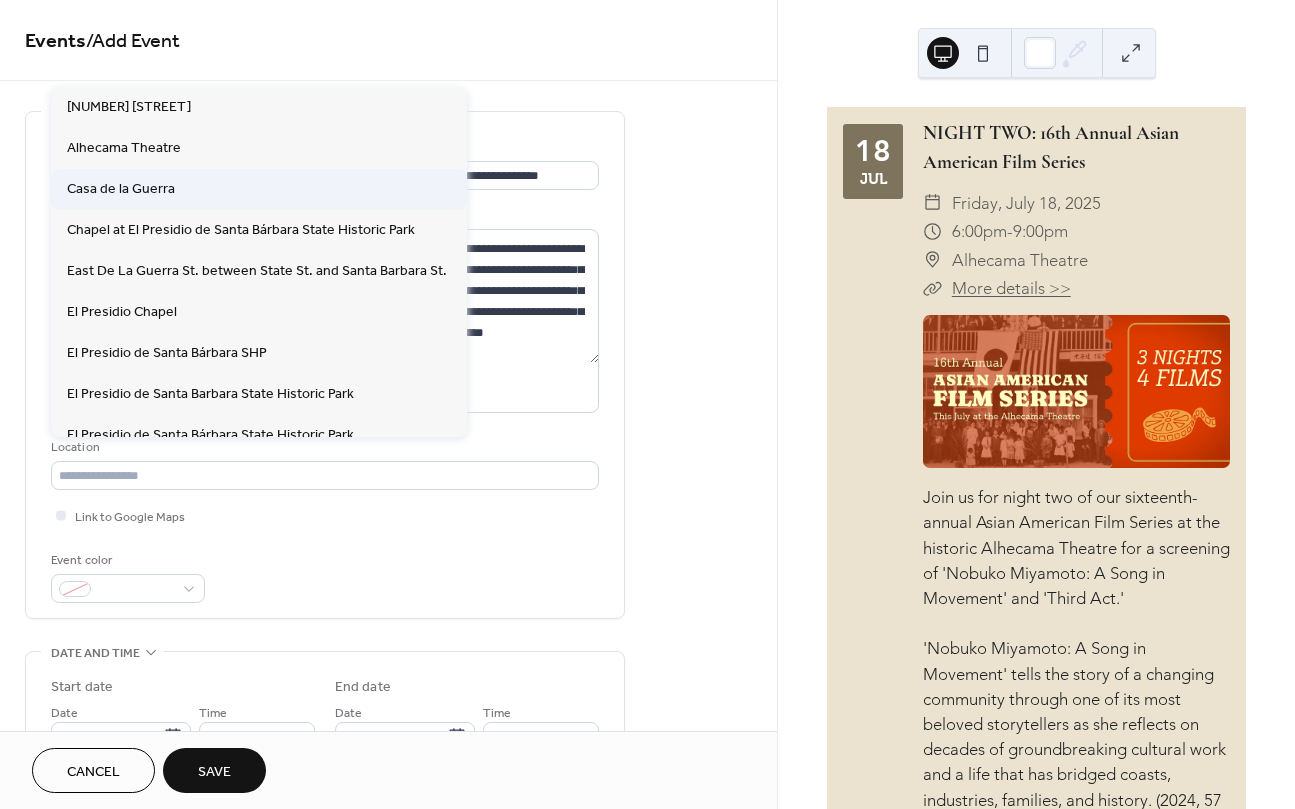 type on "**********" 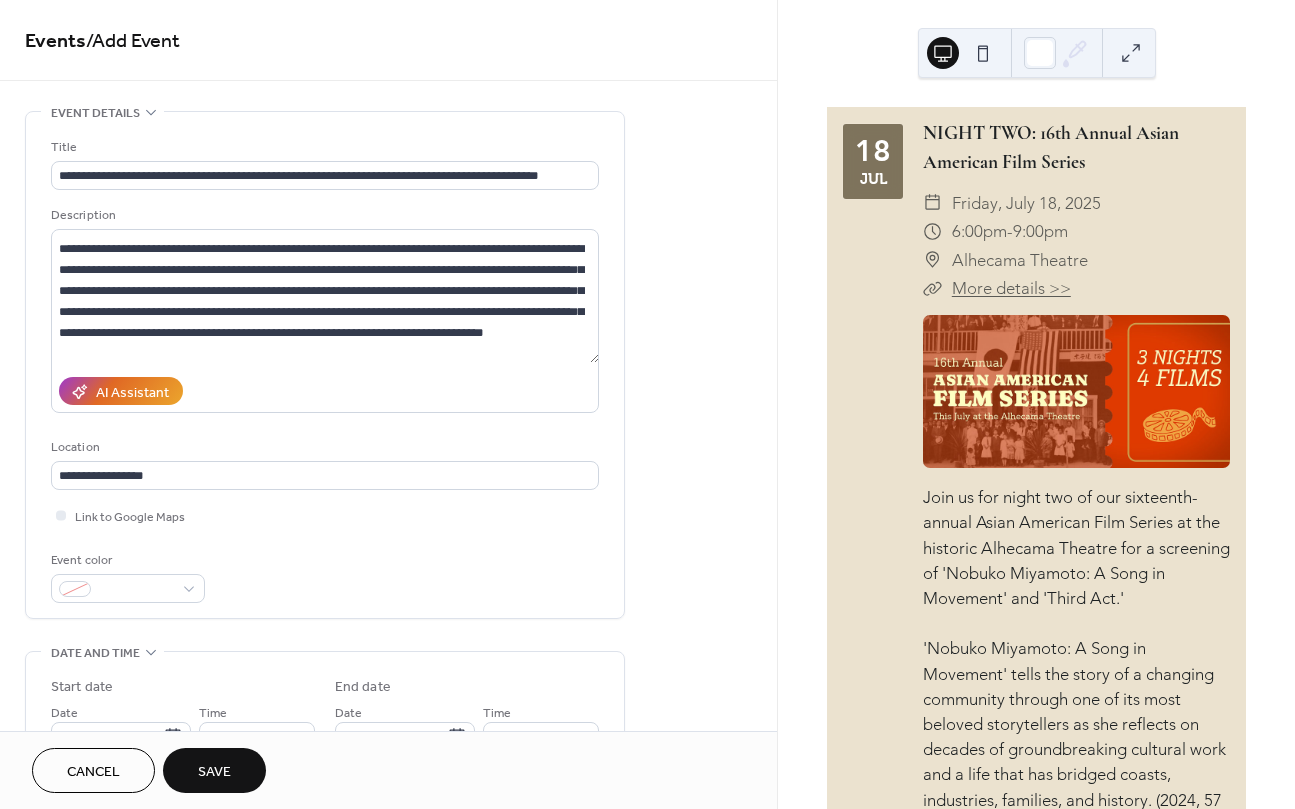 click on "Event color" at bounding box center [325, 576] 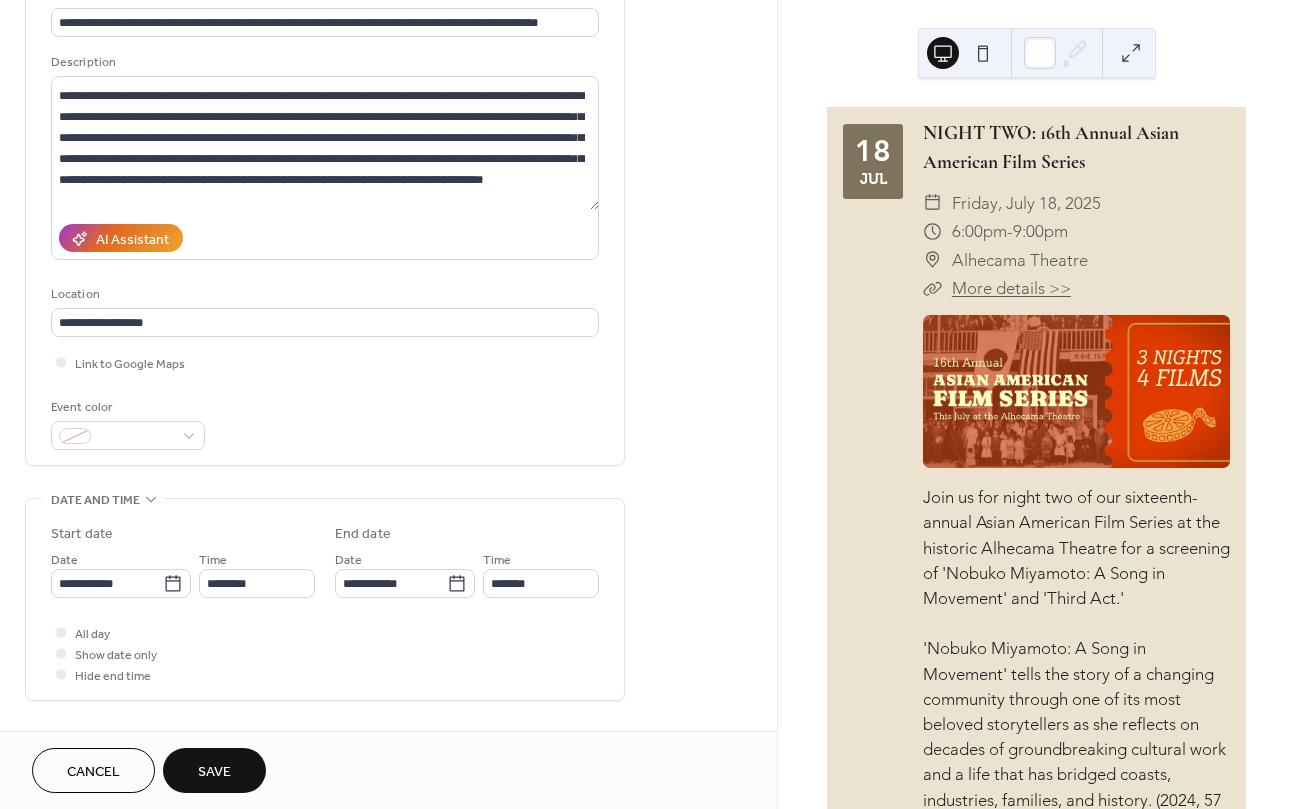scroll, scrollTop: 200, scrollLeft: 0, axis: vertical 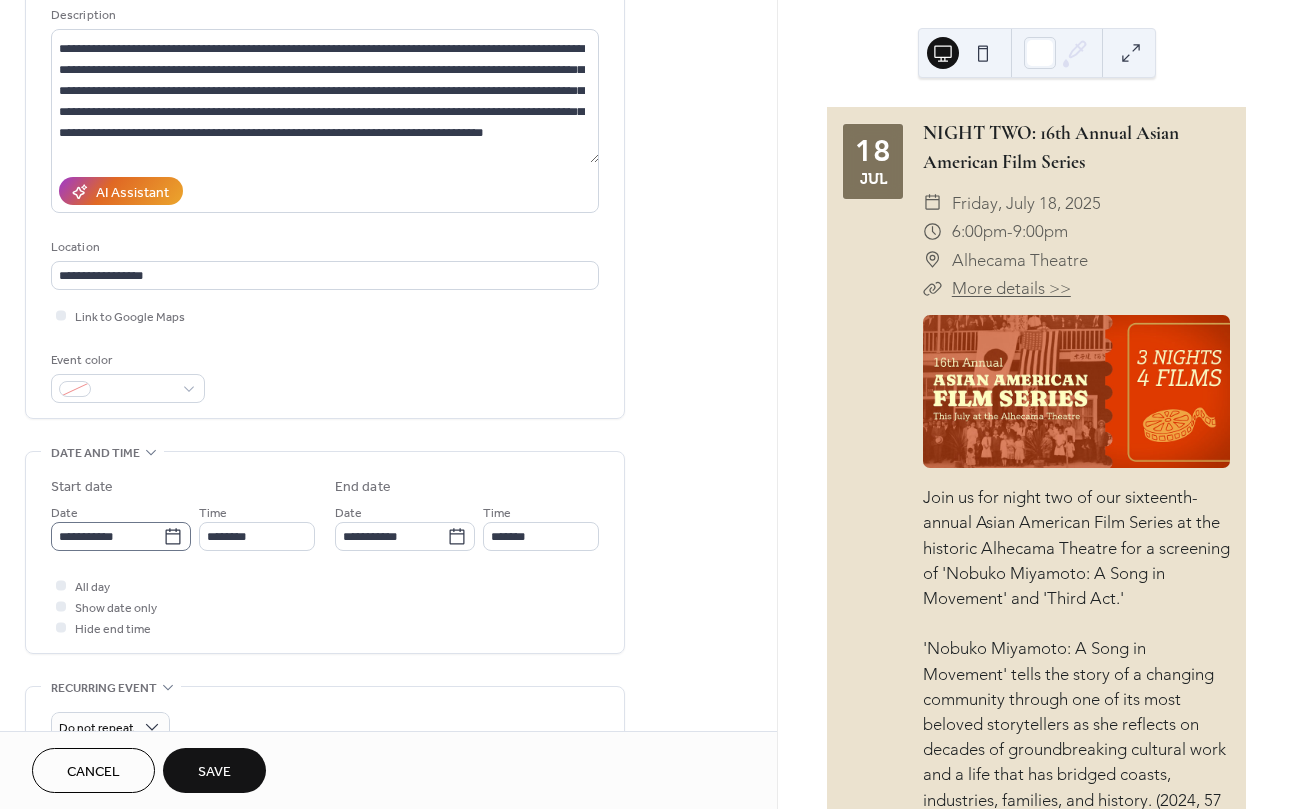 click 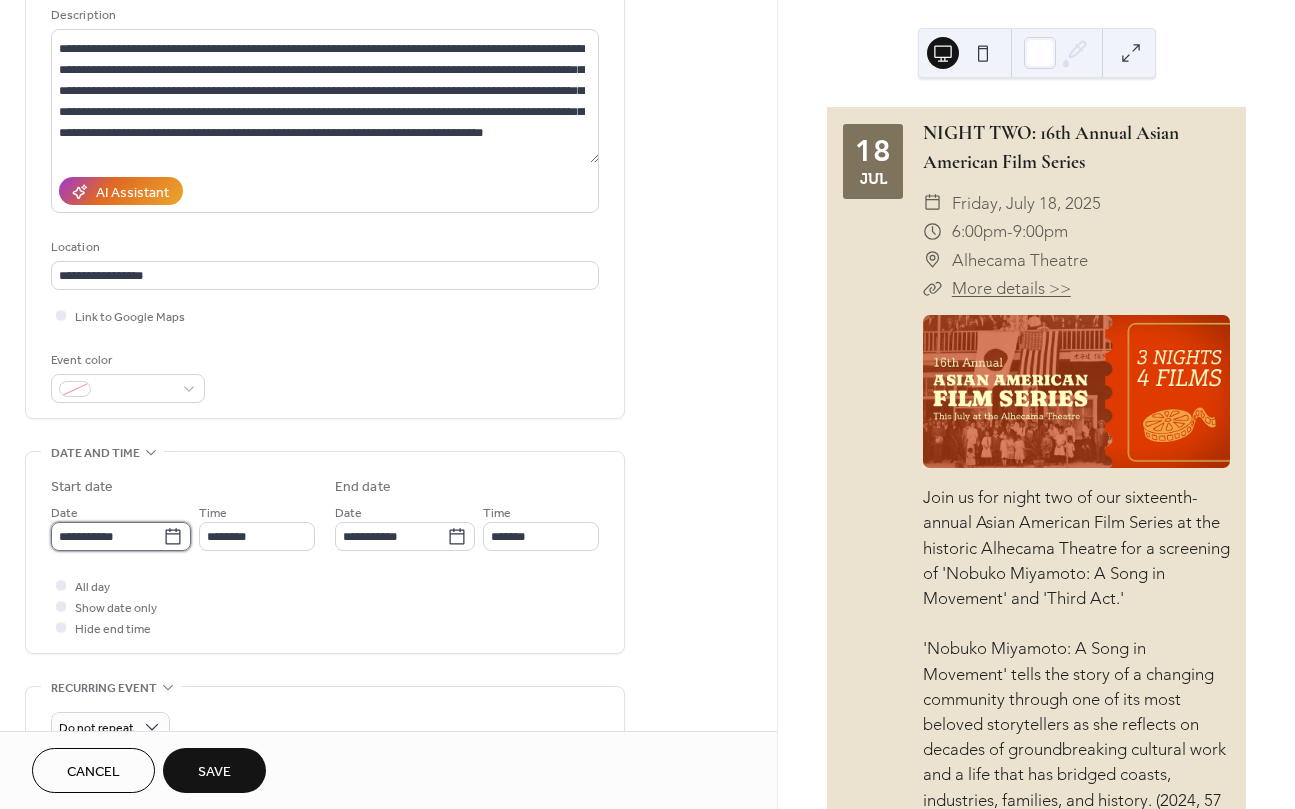 click on "**********" at bounding box center (107, 536) 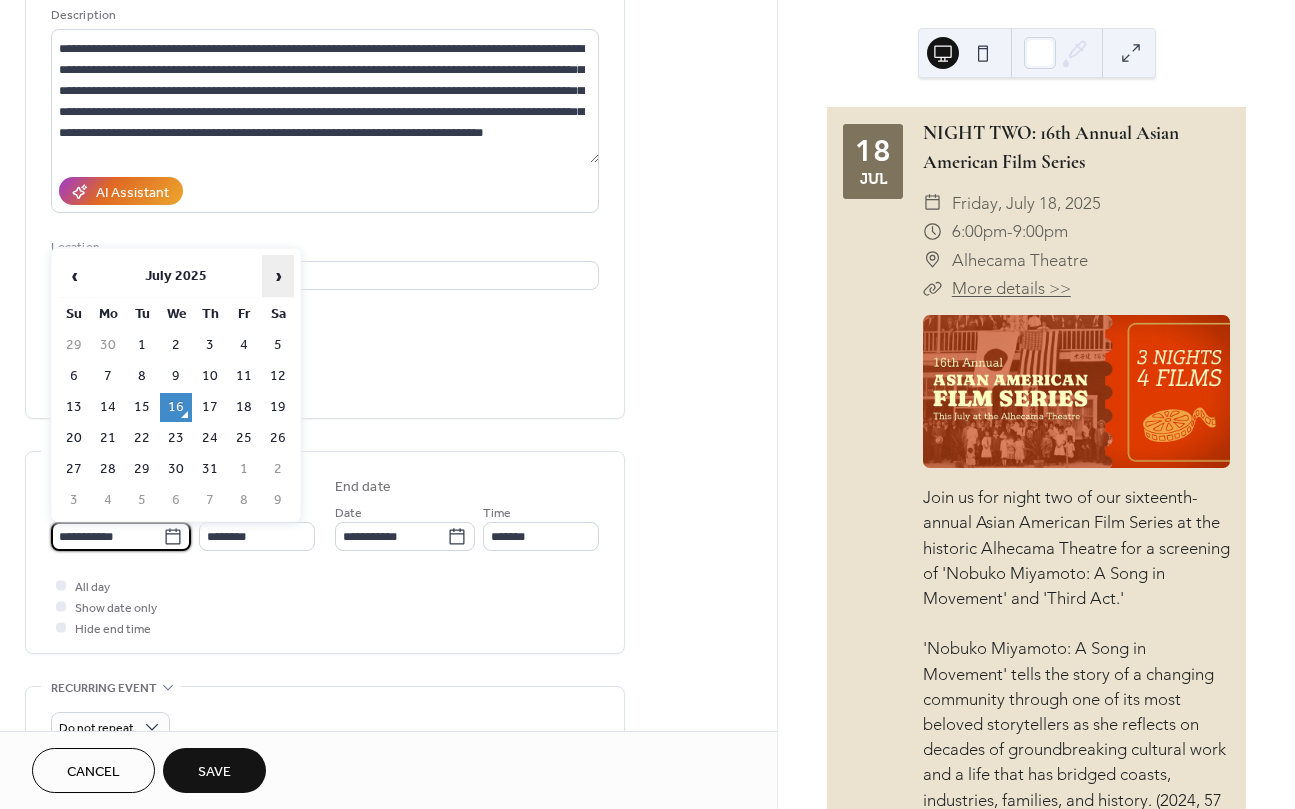 click on "›" at bounding box center (278, 276) 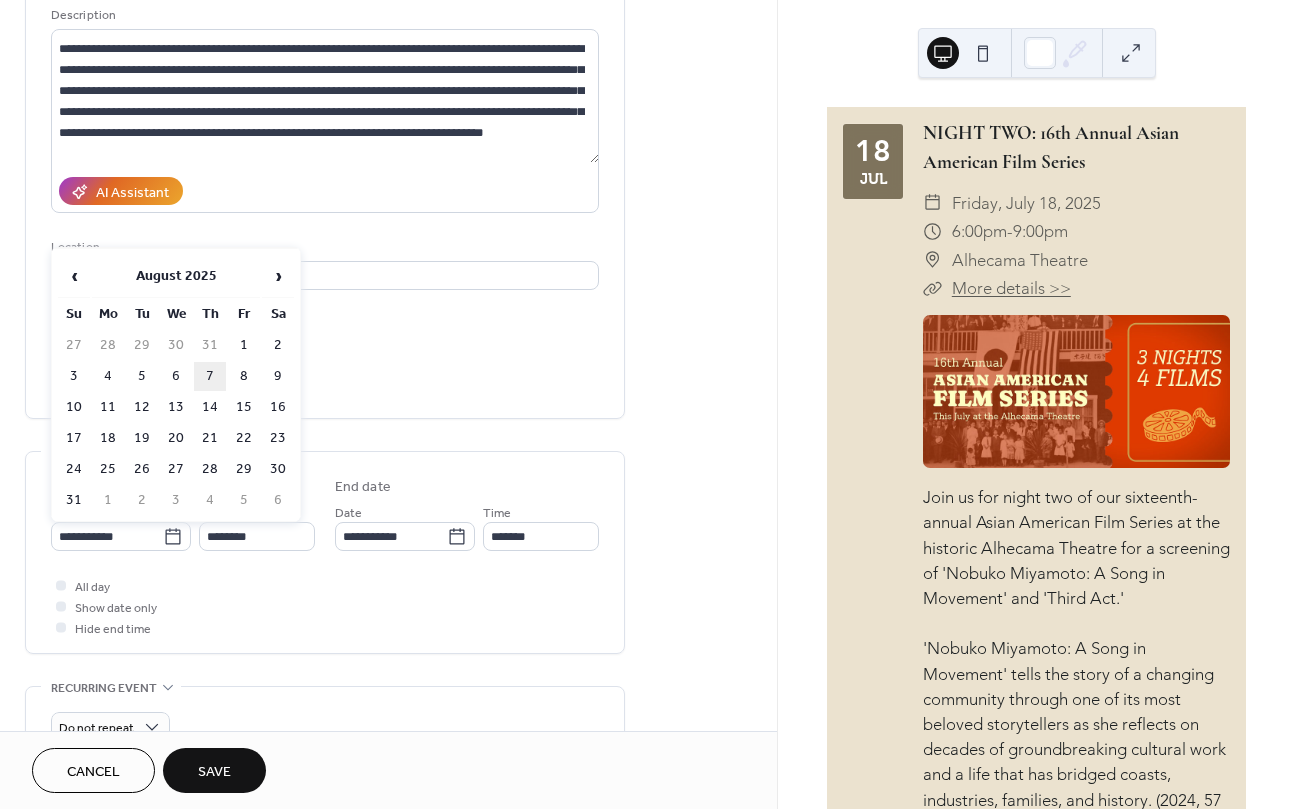 click on "7" at bounding box center (210, 376) 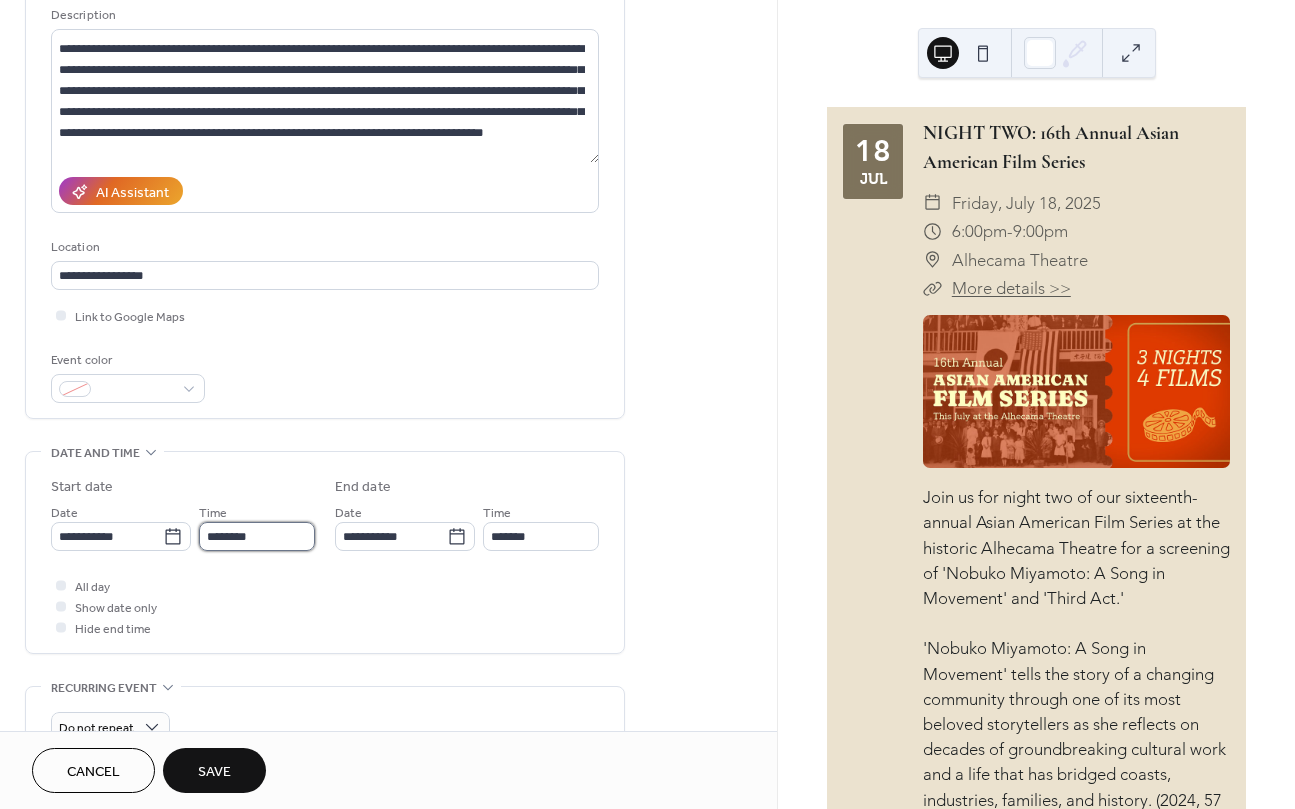click on "**********" at bounding box center [647, 404] 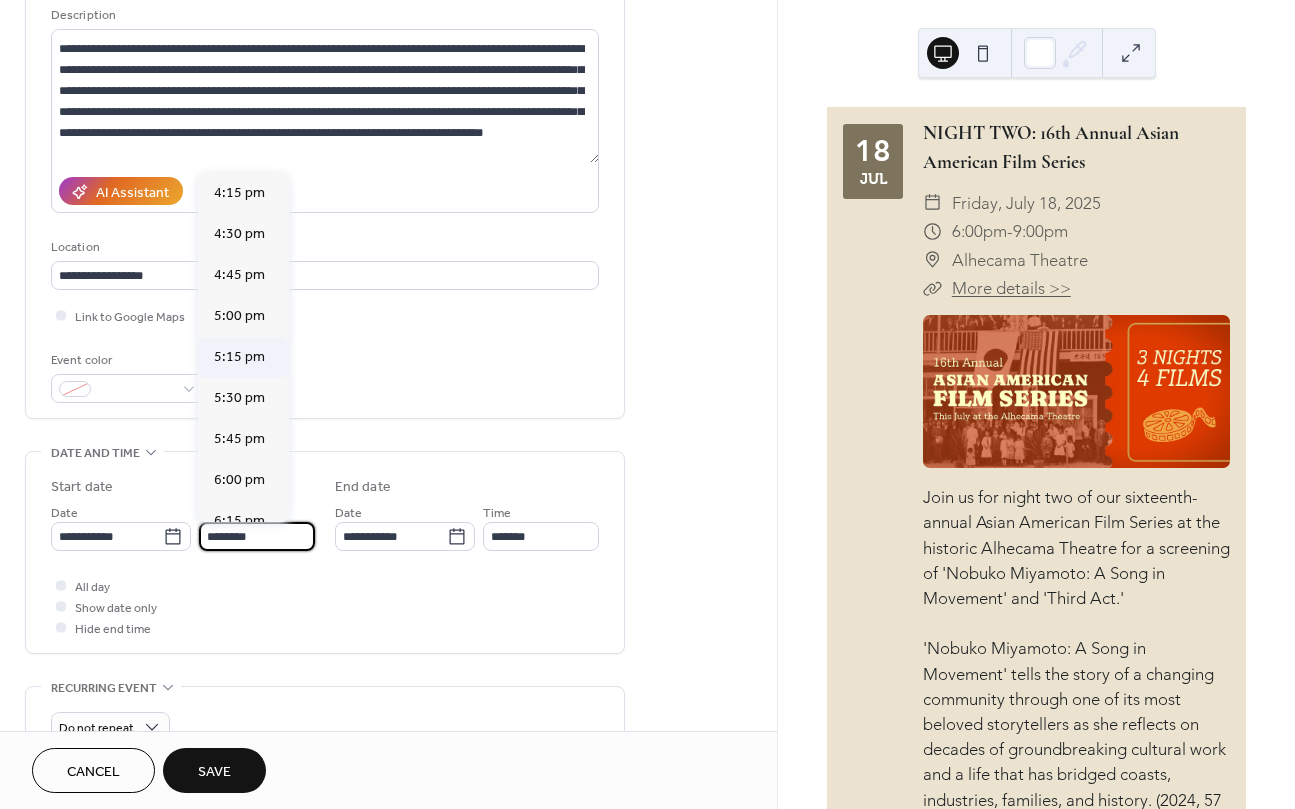 scroll, scrollTop: 2668, scrollLeft: 0, axis: vertical 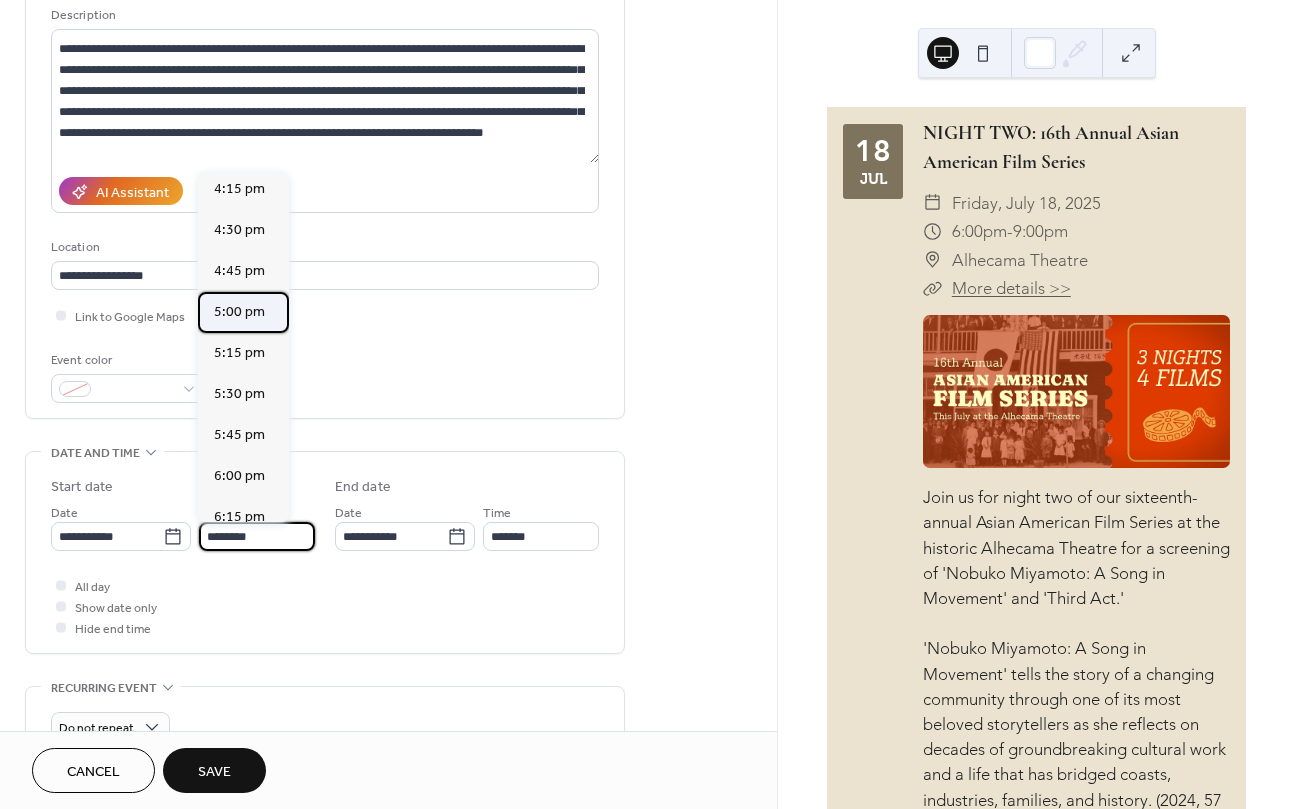 click on "5:00 pm" at bounding box center [239, 312] 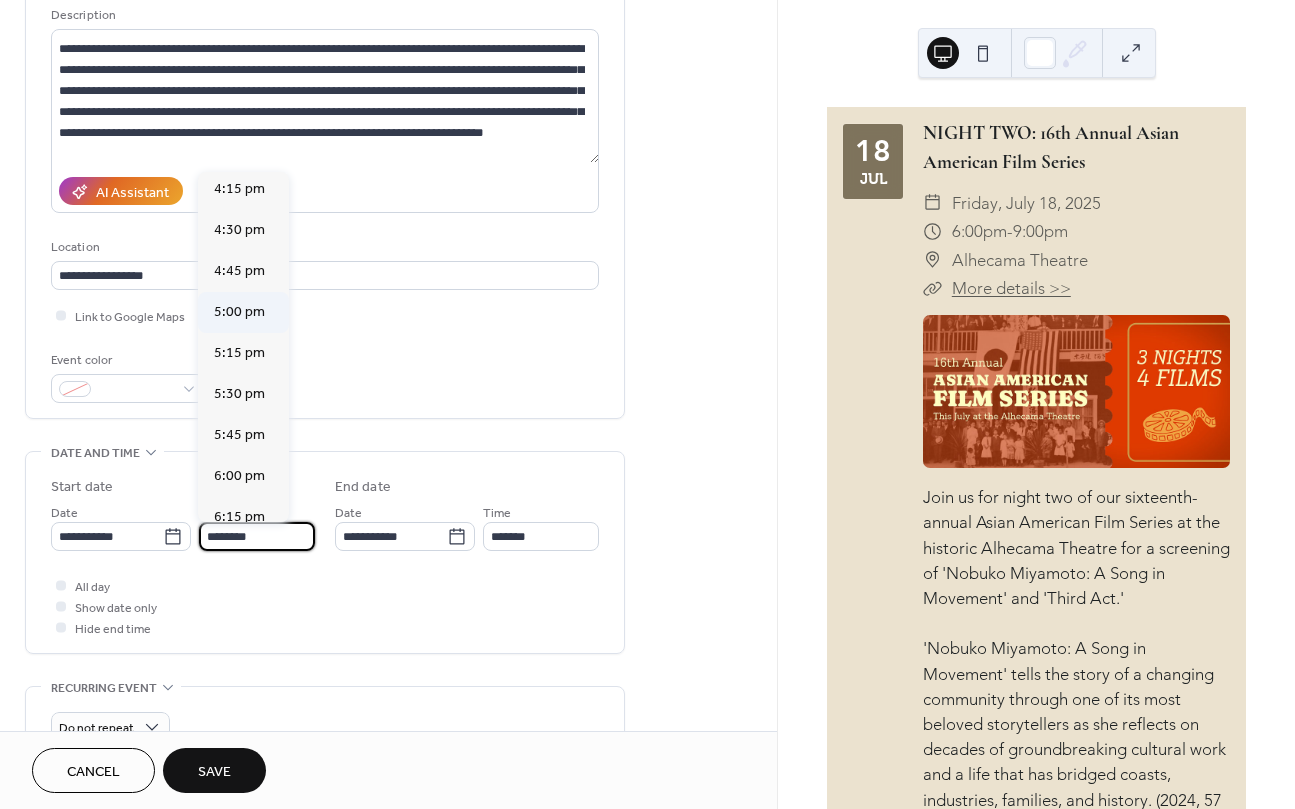 type on "*******" 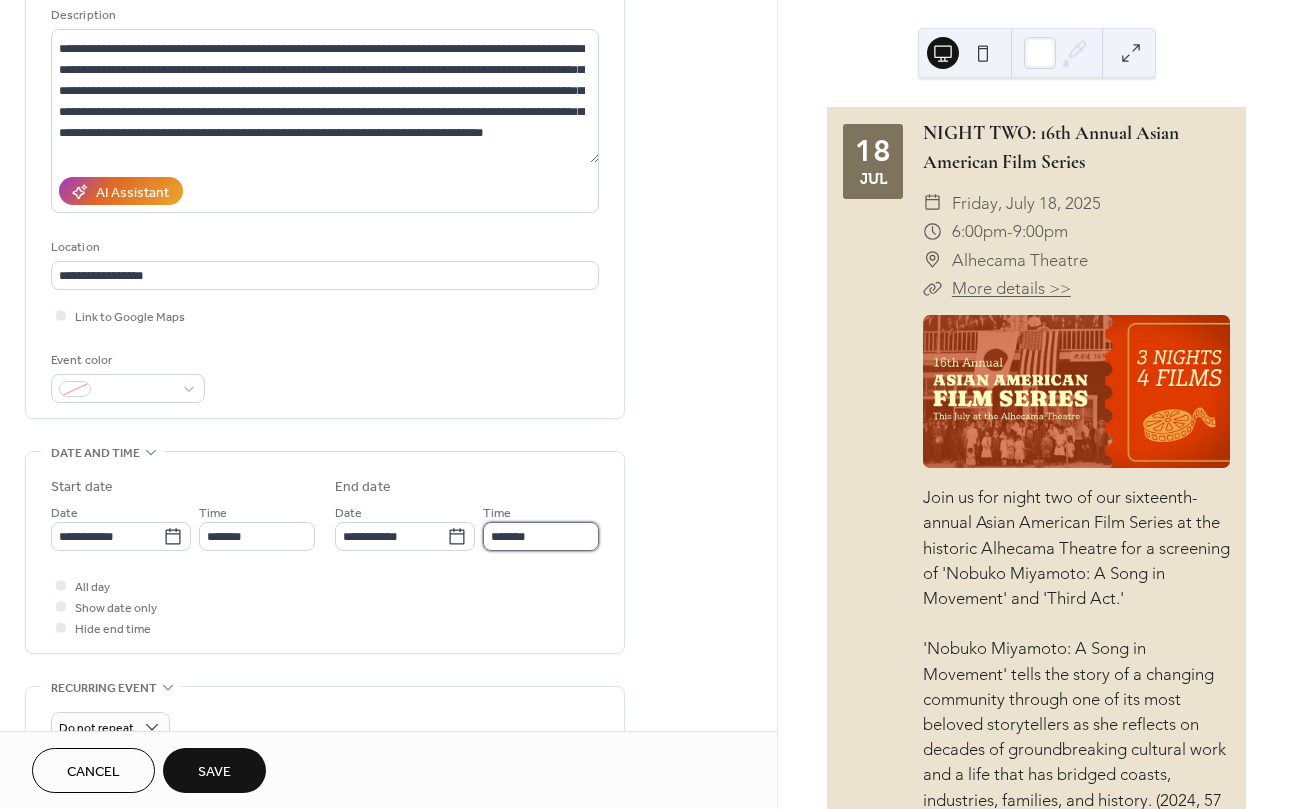 click on "*******" at bounding box center [541, 536] 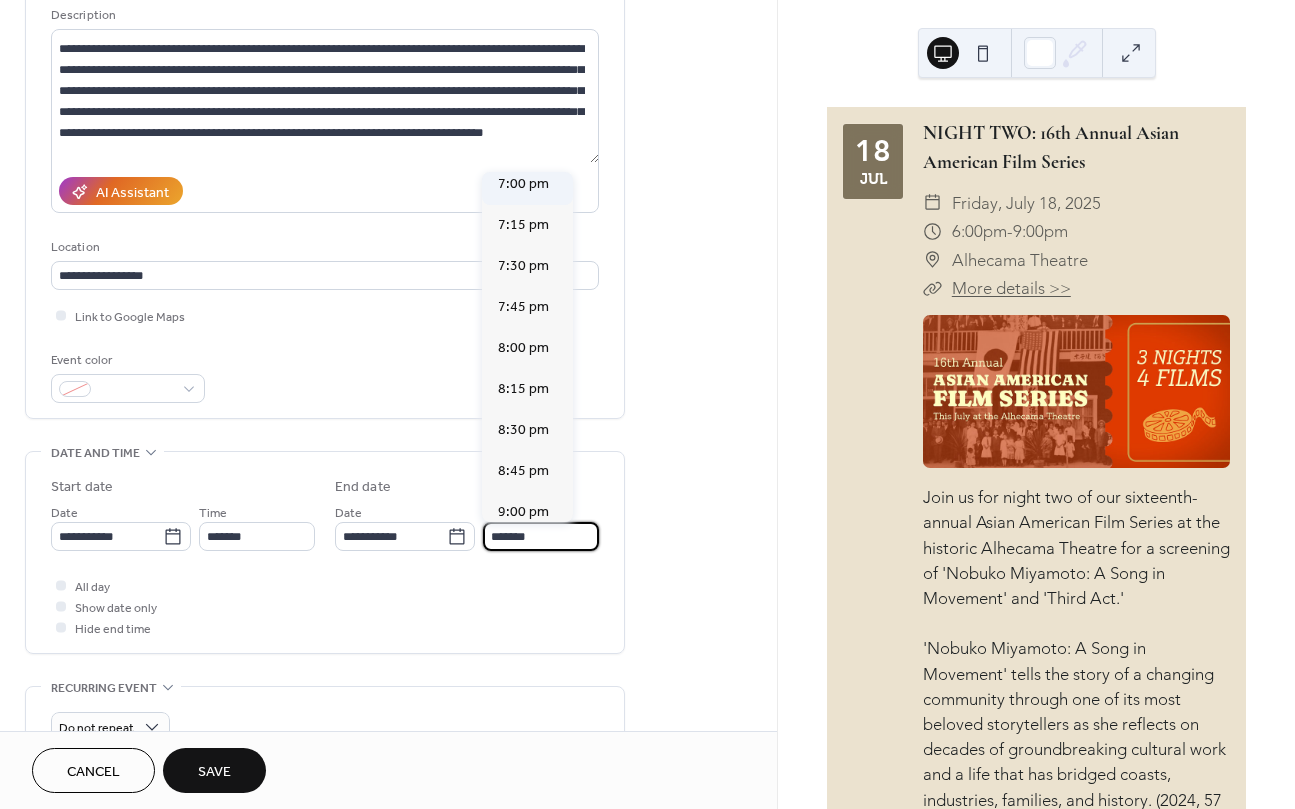 scroll, scrollTop: 300, scrollLeft: 0, axis: vertical 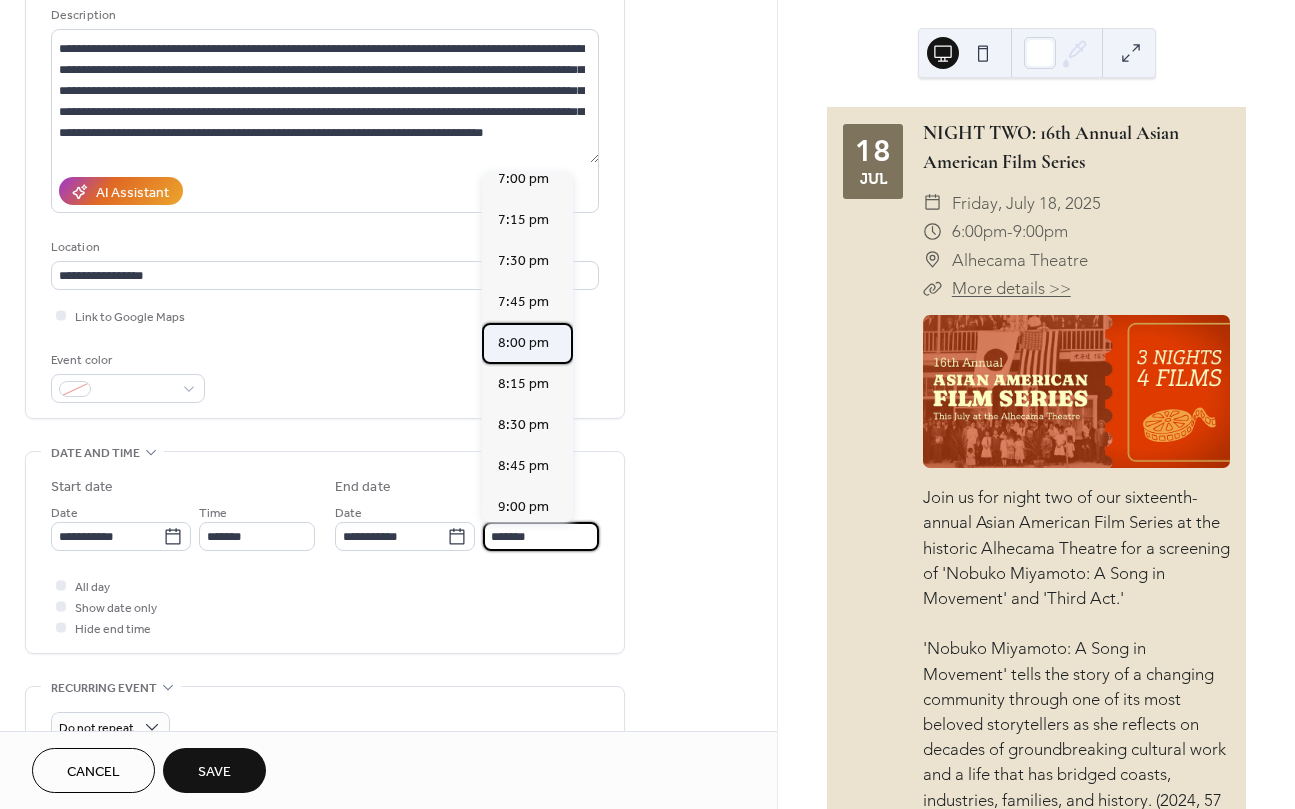 click on "8:00 pm" at bounding box center (523, 343) 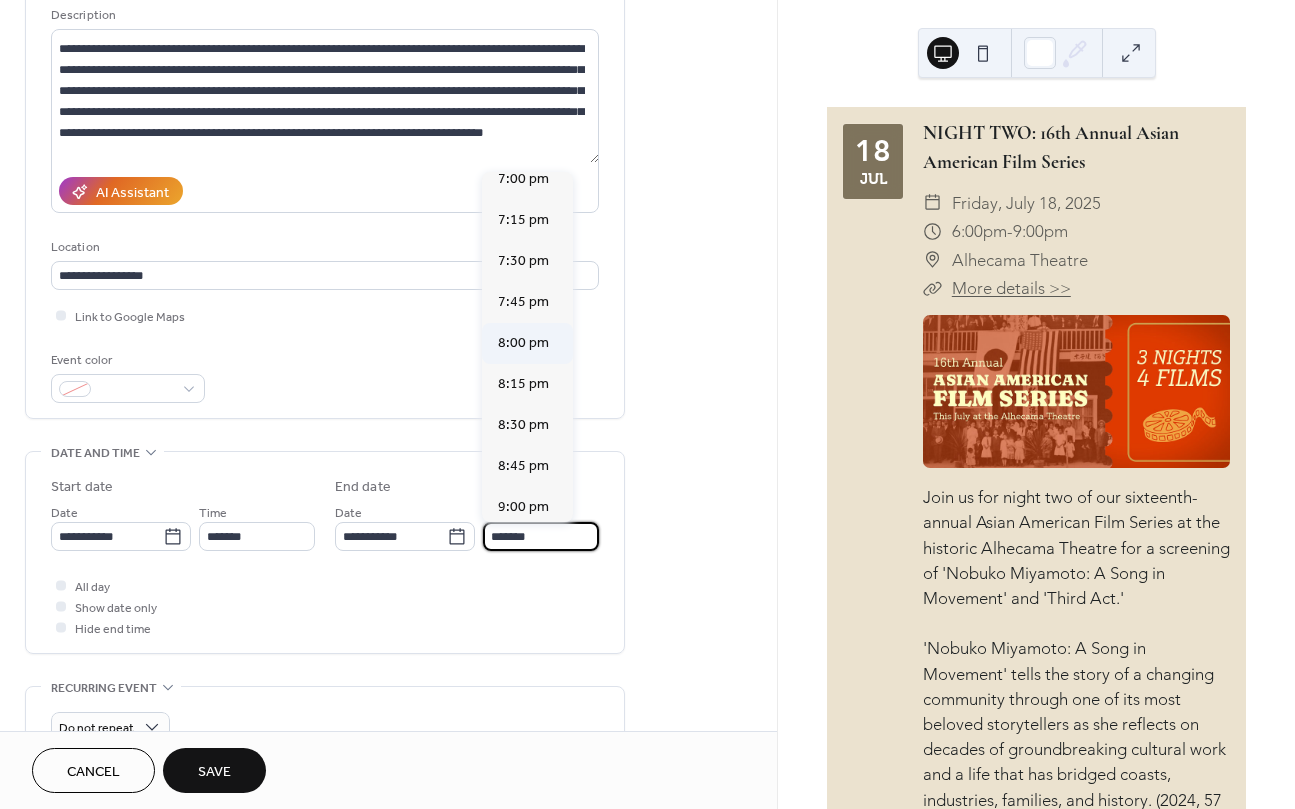type on "*******" 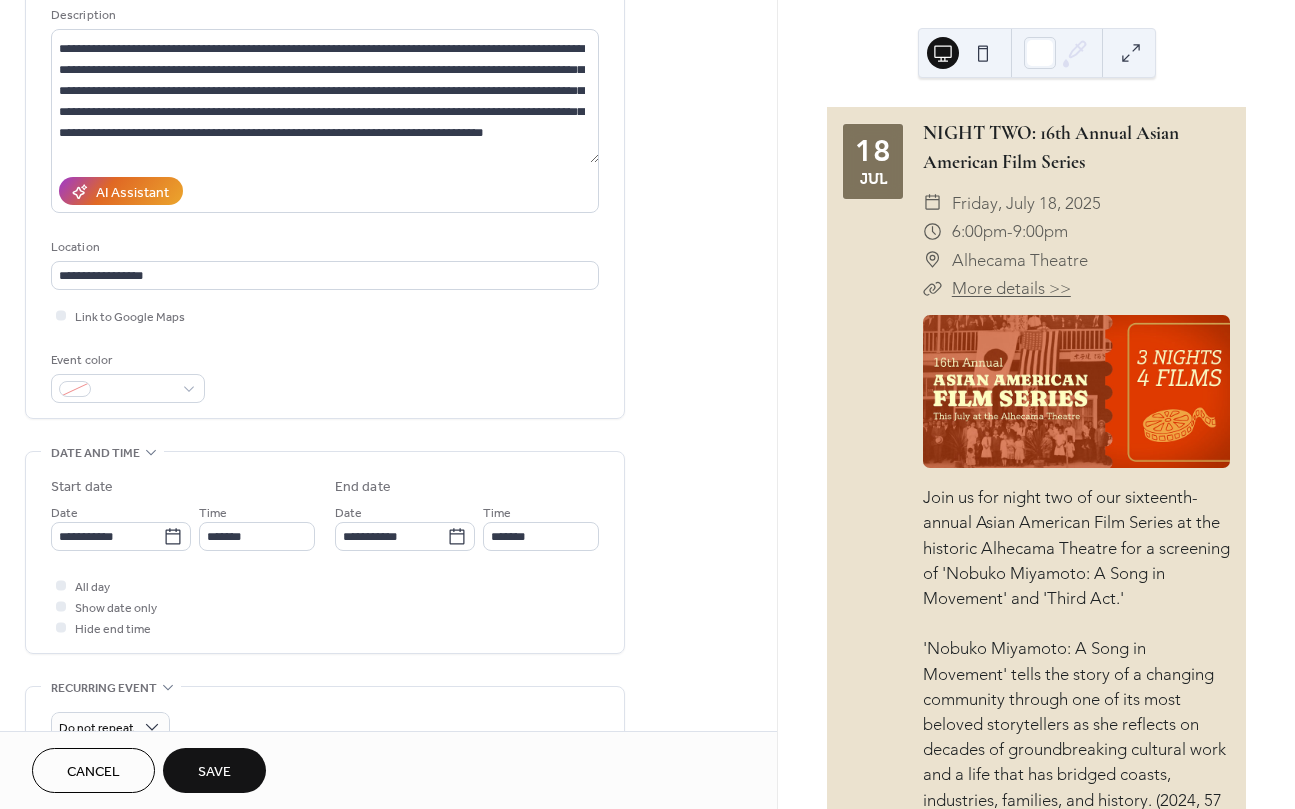 click on "All day Show date only Hide end time" at bounding box center [325, 606] 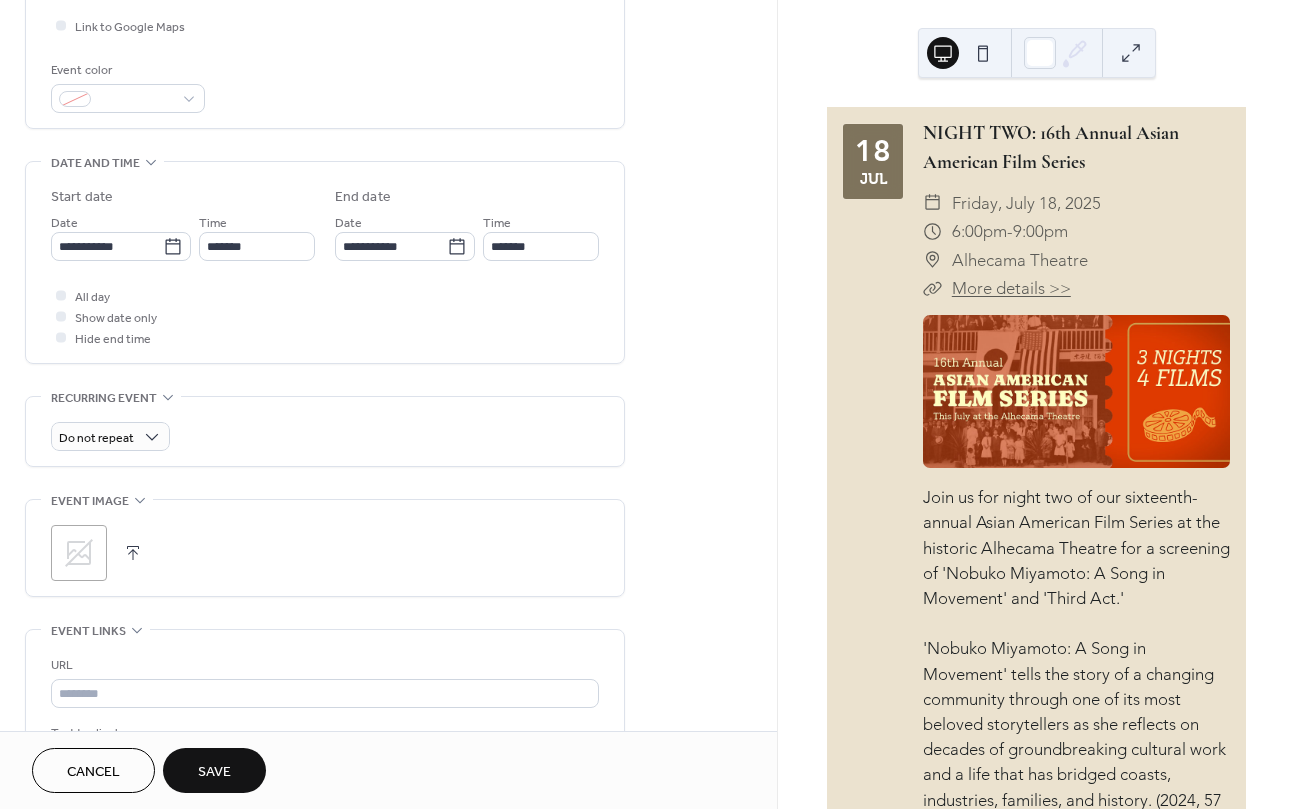 scroll, scrollTop: 500, scrollLeft: 0, axis: vertical 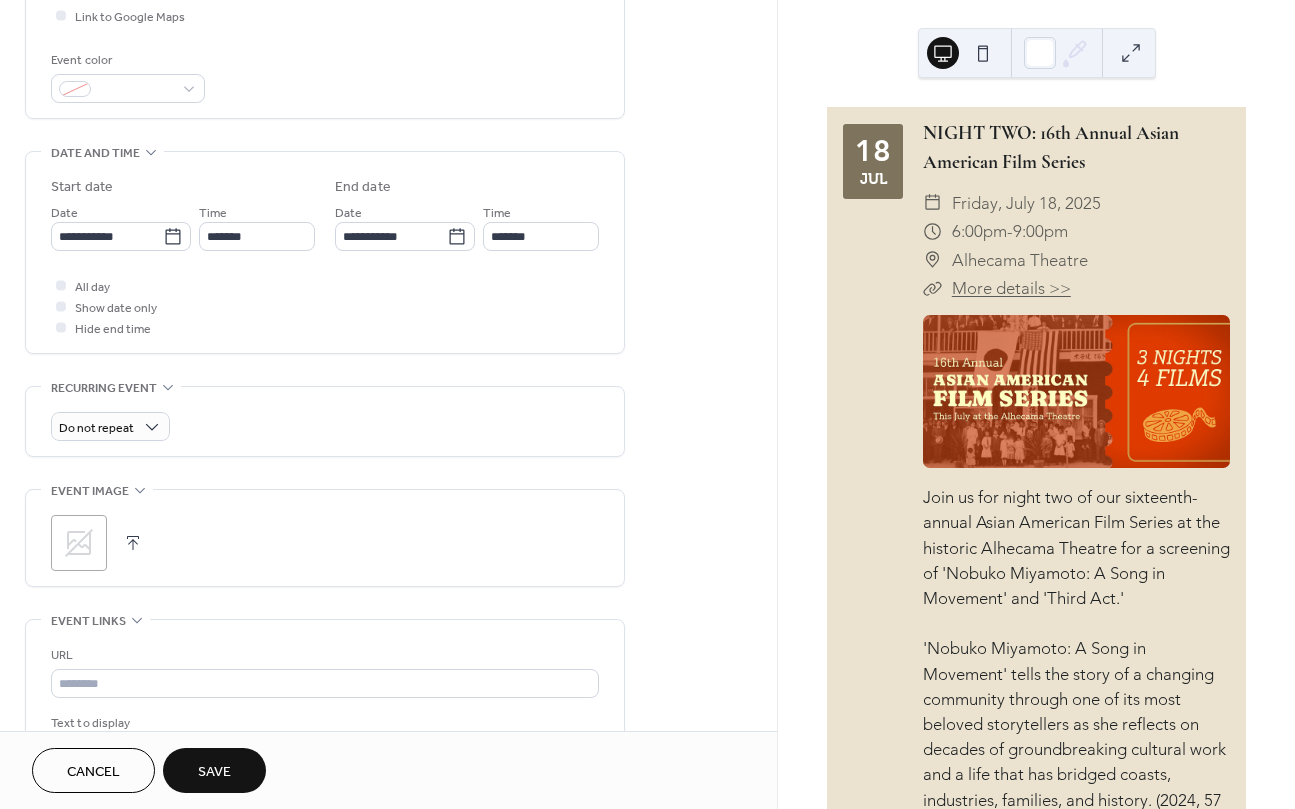 click at bounding box center (133, 543) 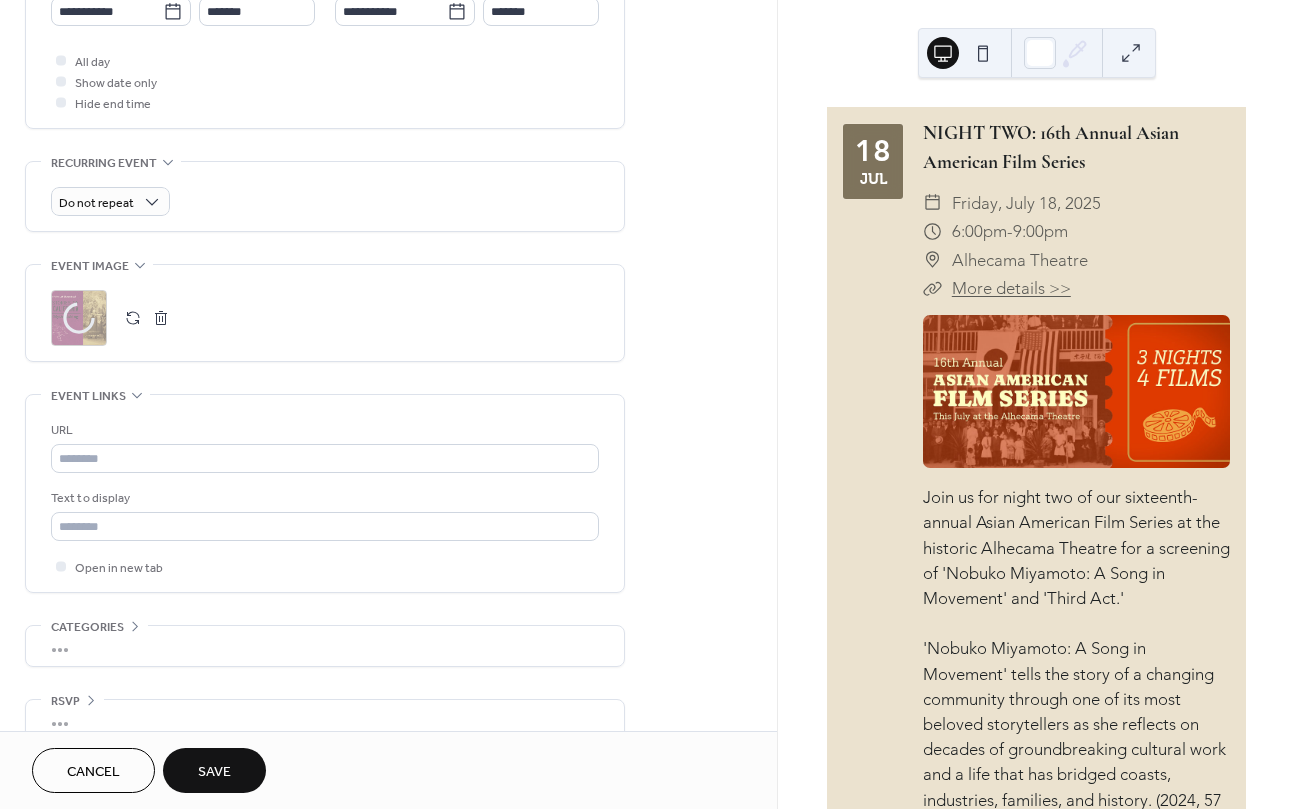 scroll, scrollTop: 755, scrollLeft: 0, axis: vertical 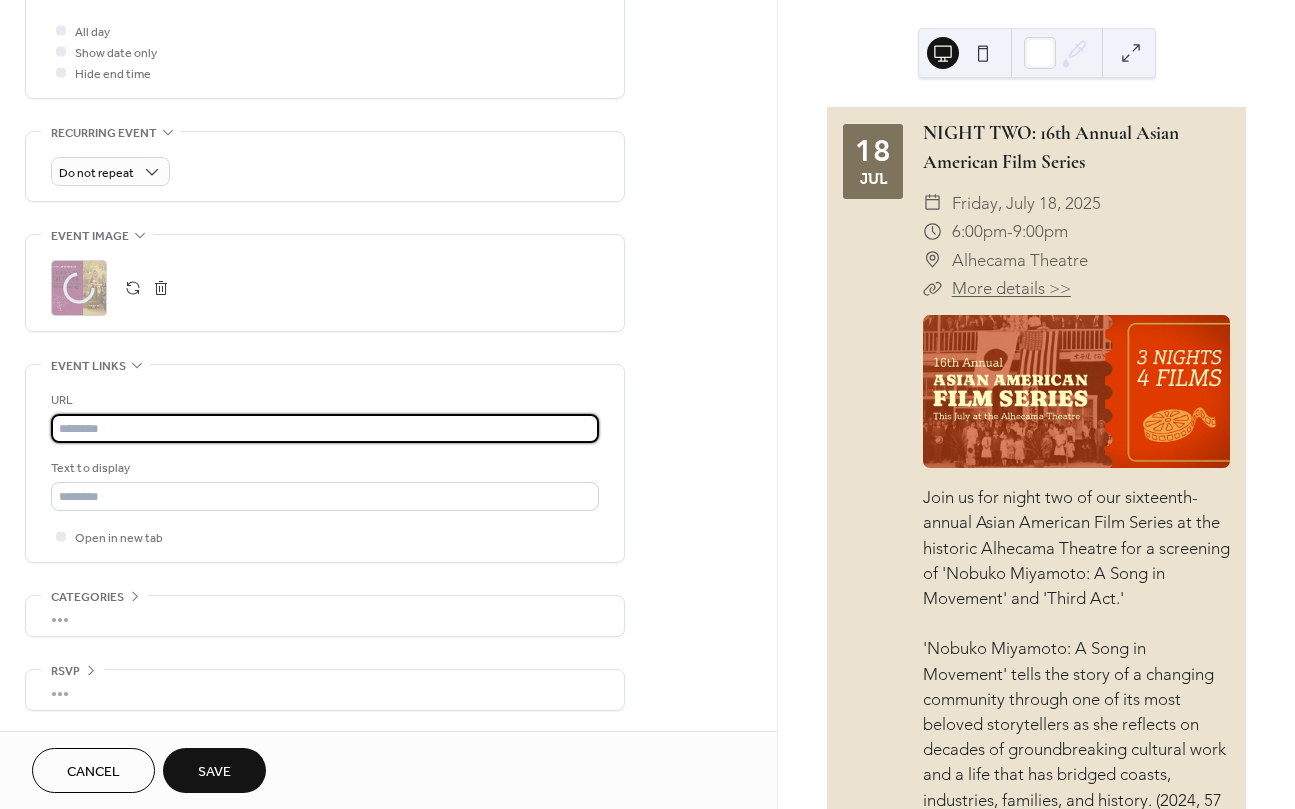 click at bounding box center [325, 428] 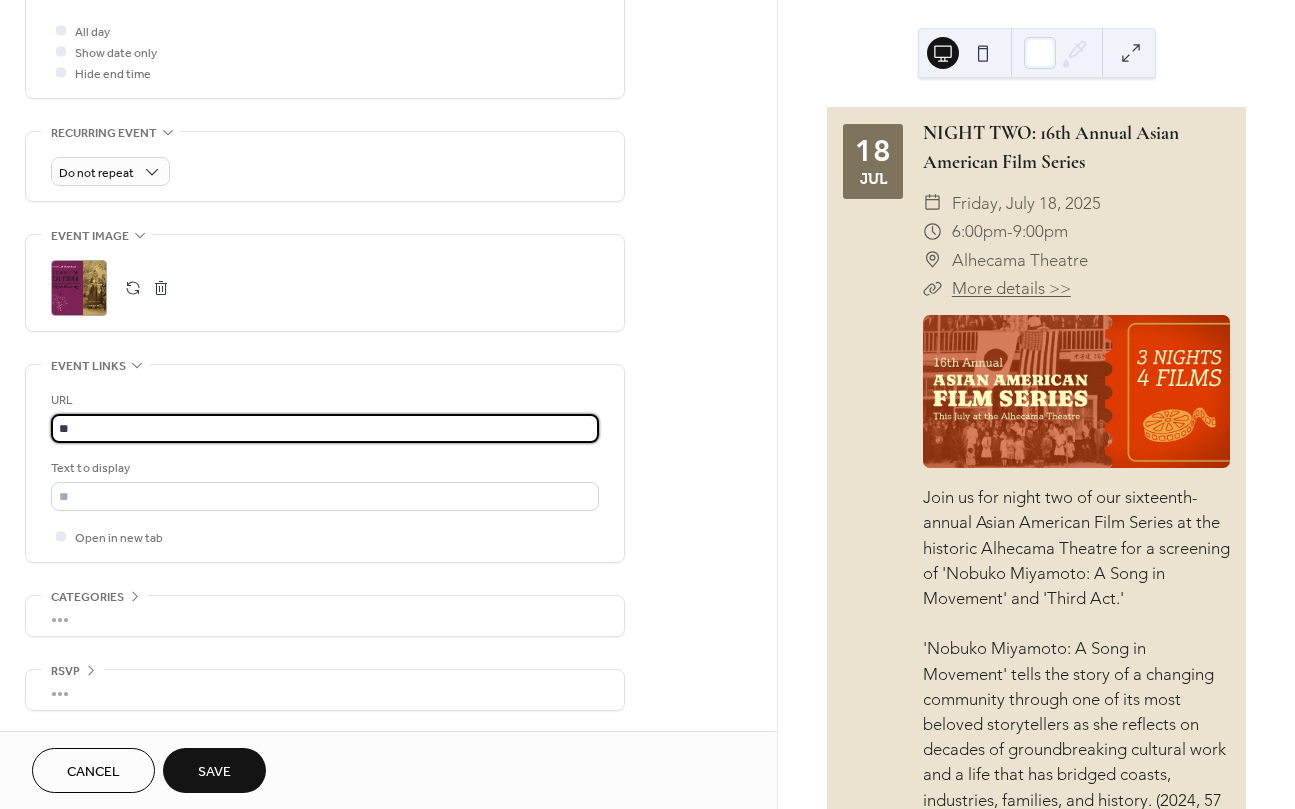 type on "*" 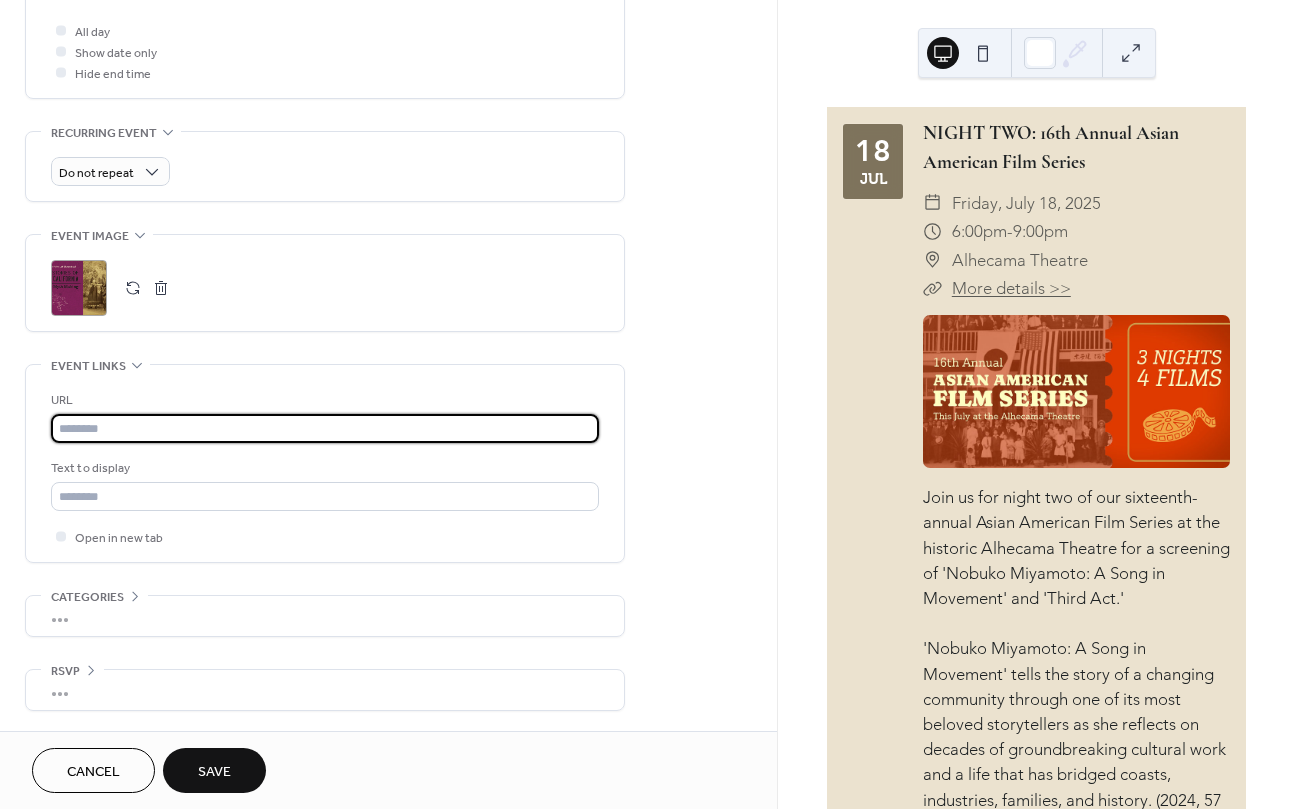 paste on "**********" 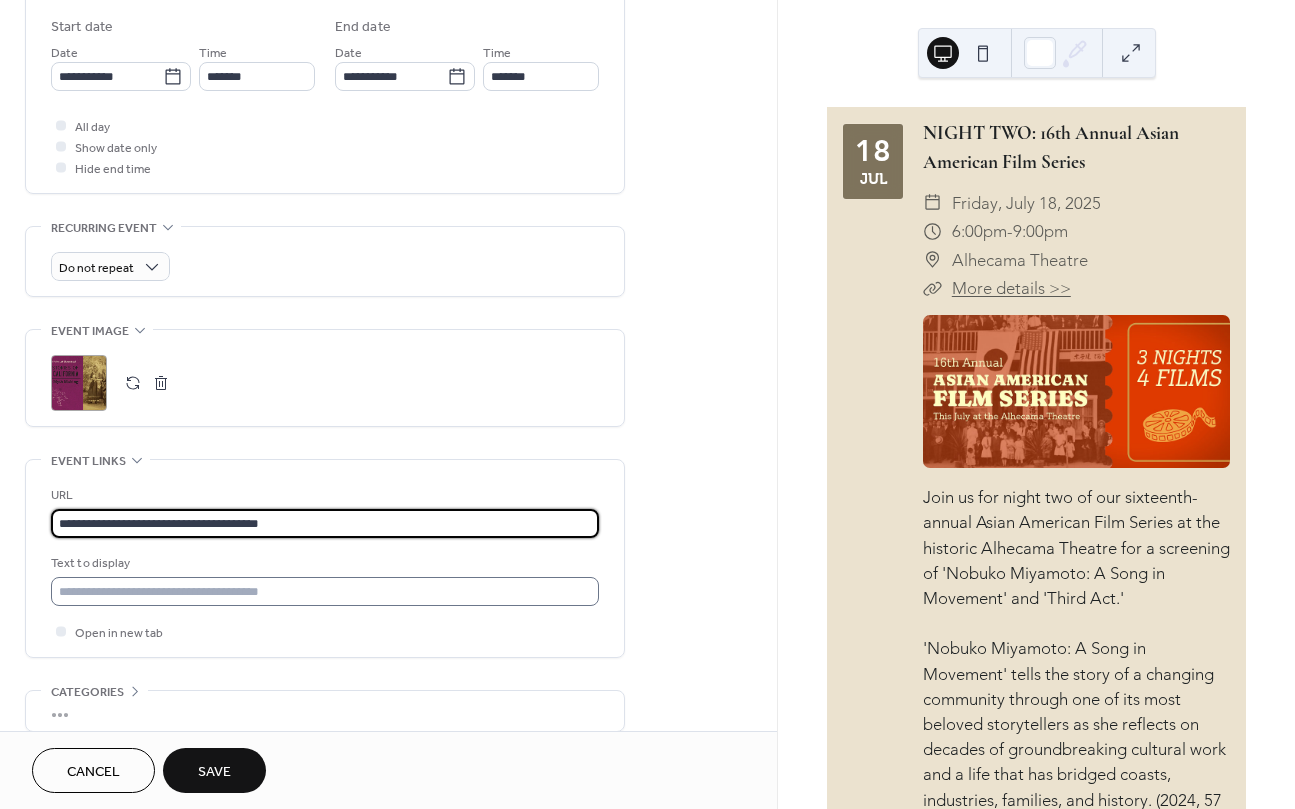 scroll, scrollTop: 655, scrollLeft: 0, axis: vertical 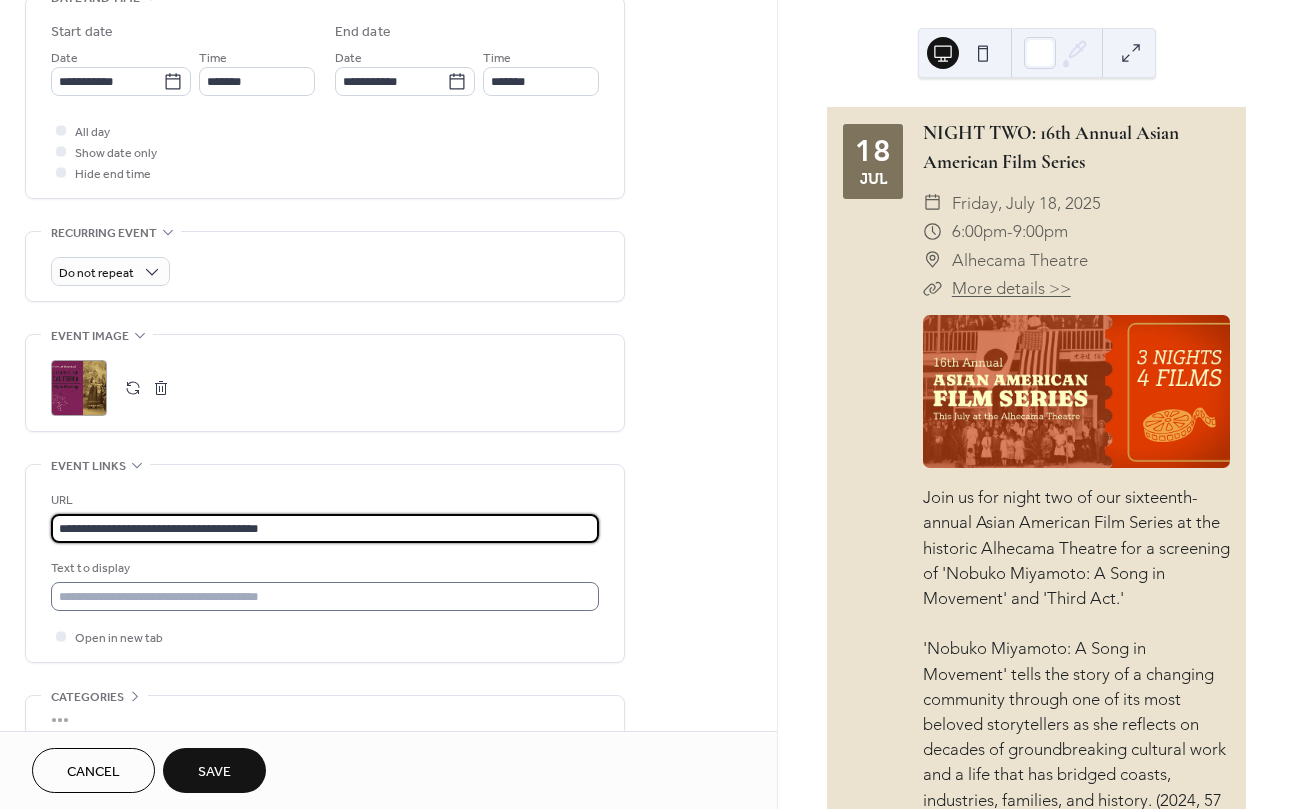 type on "**********" 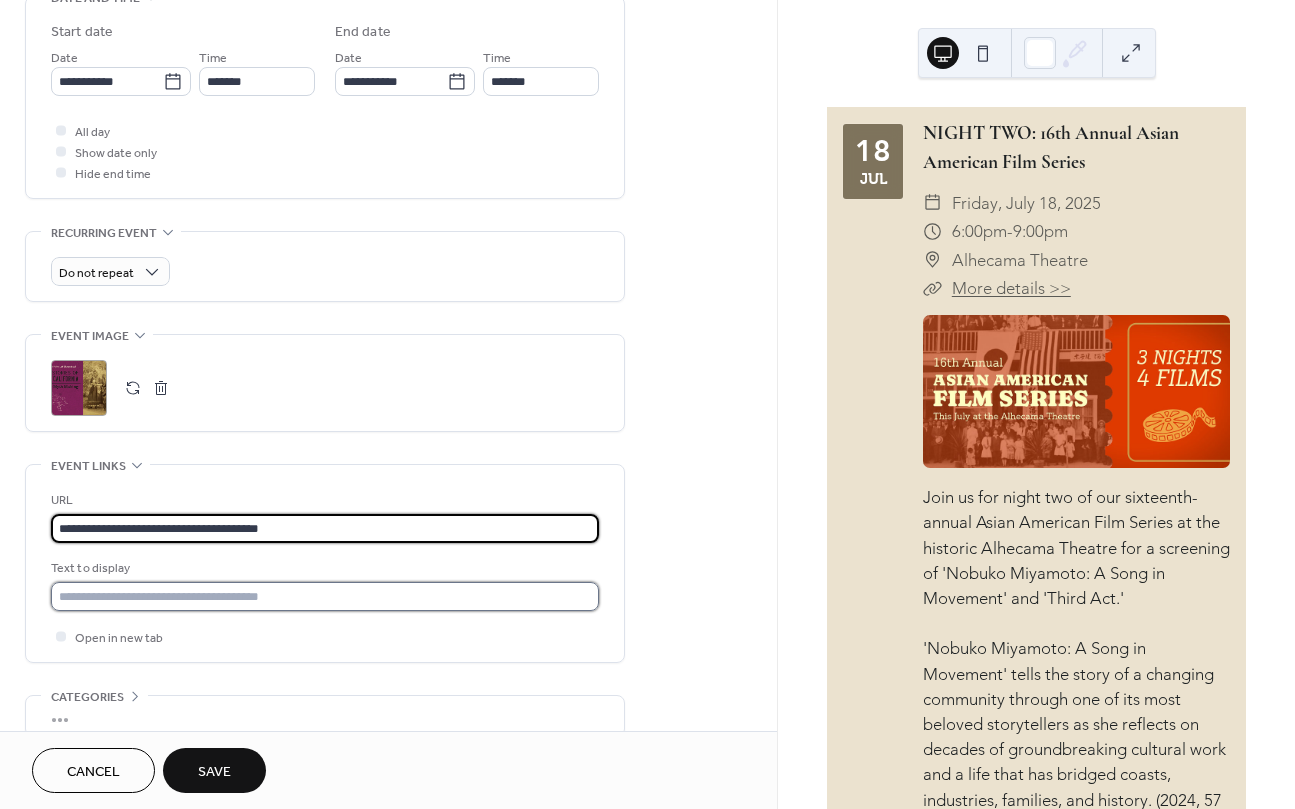 click at bounding box center [325, 596] 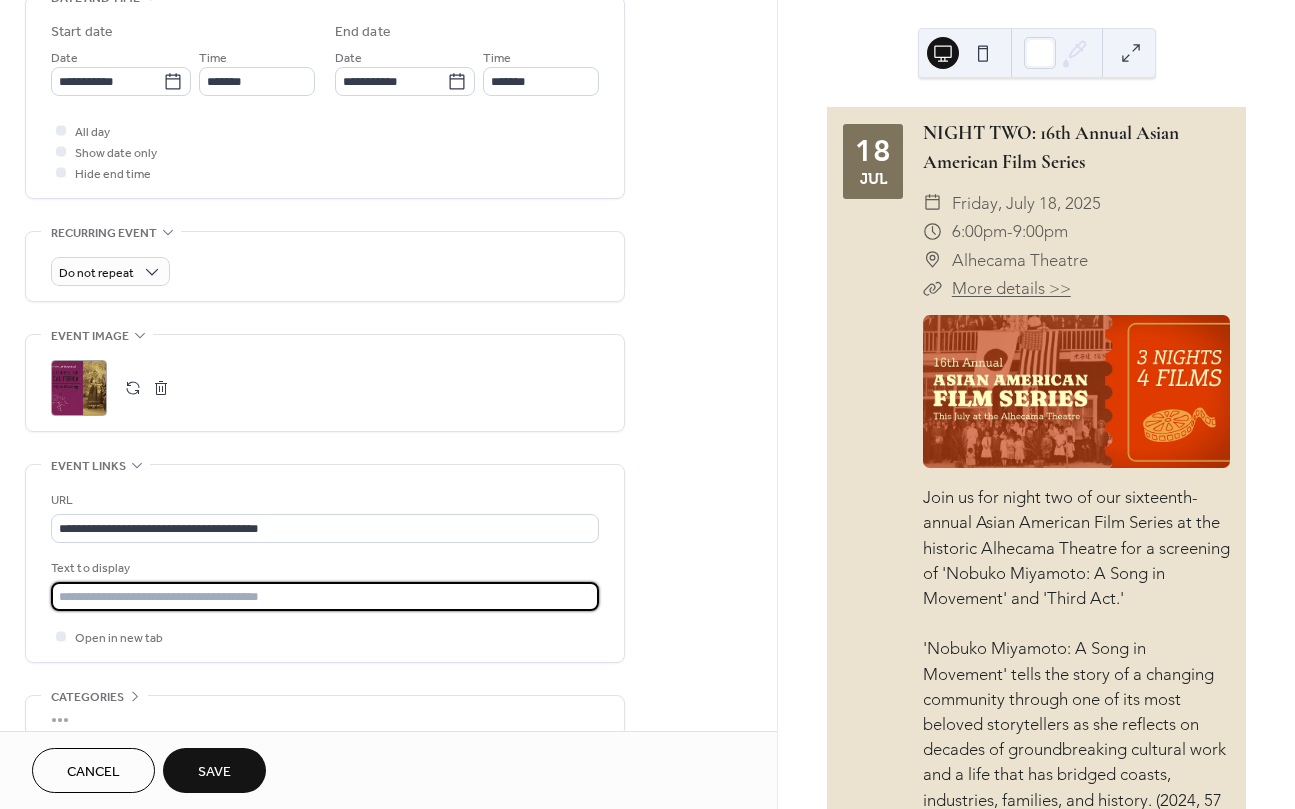 type on "**********" 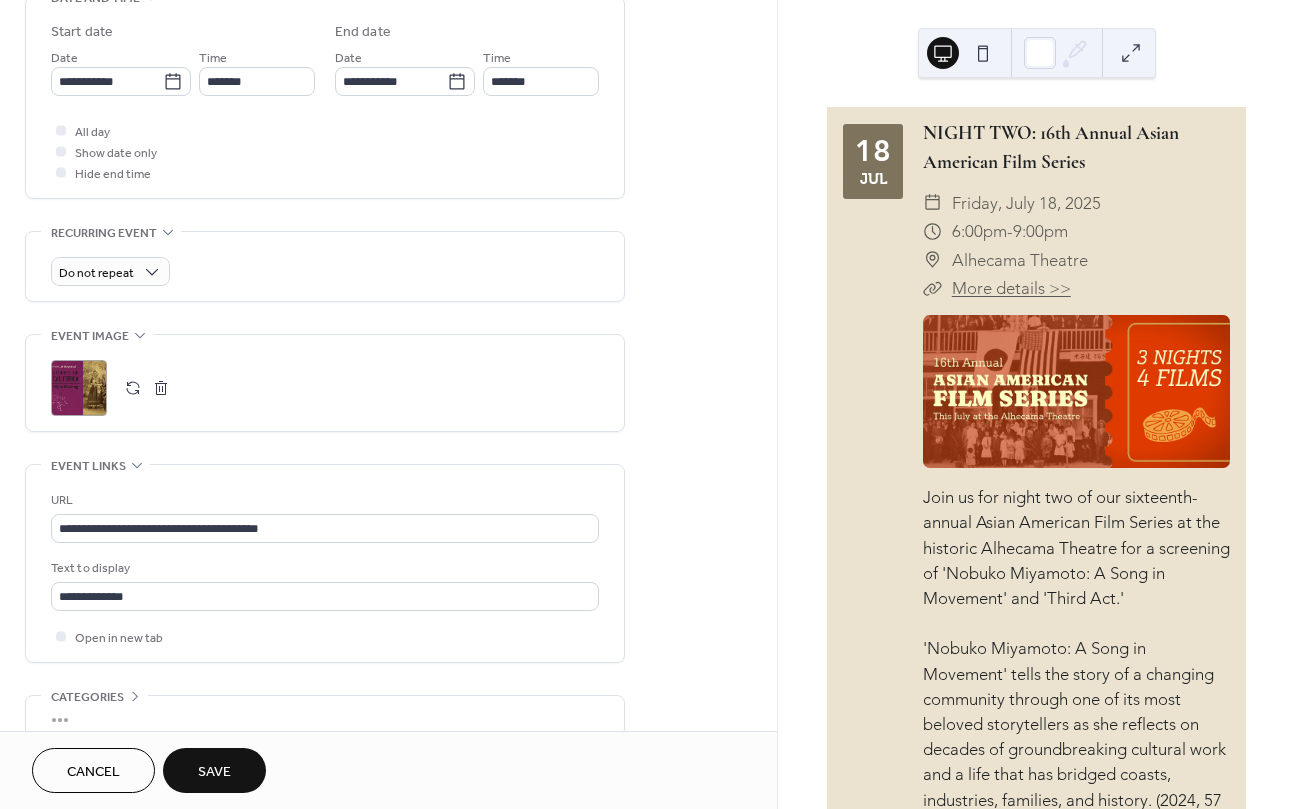 click on "**********" at bounding box center [388, 143] 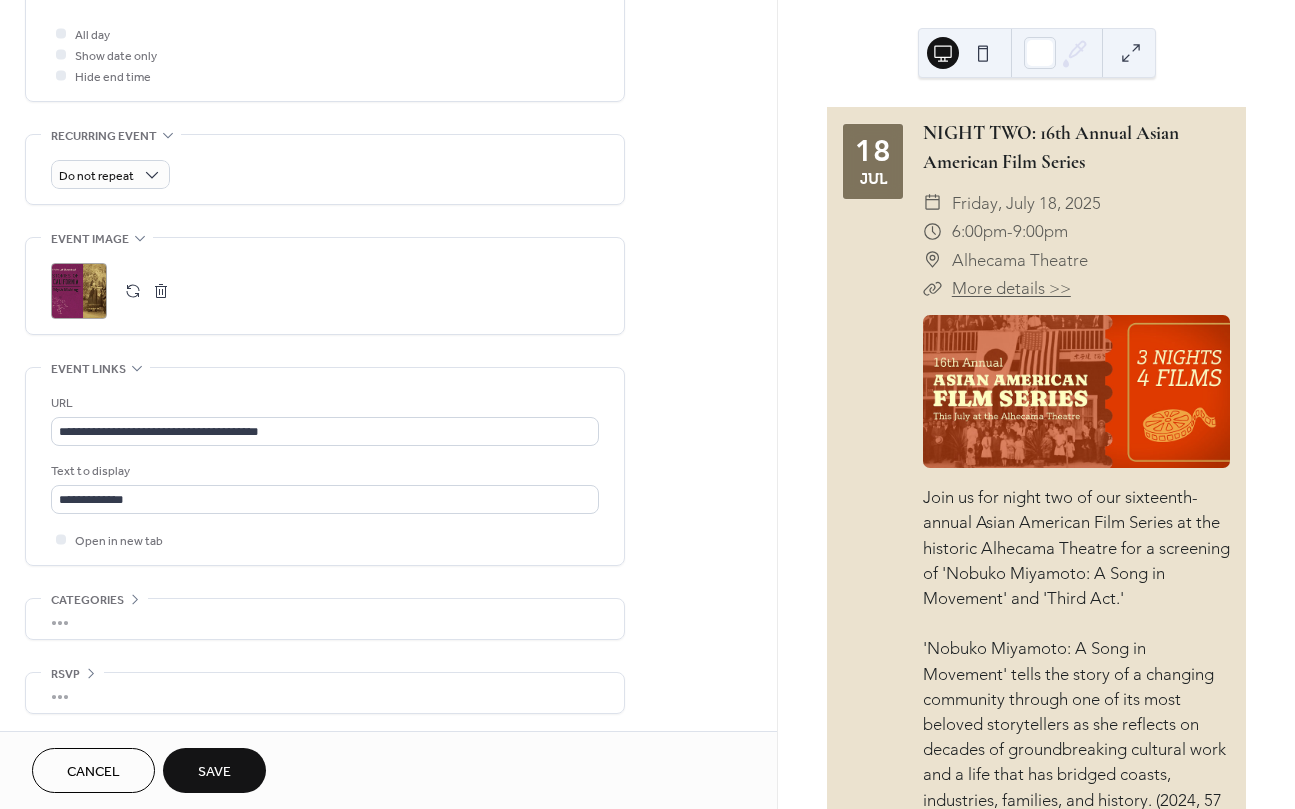 scroll, scrollTop: 755, scrollLeft: 0, axis: vertical 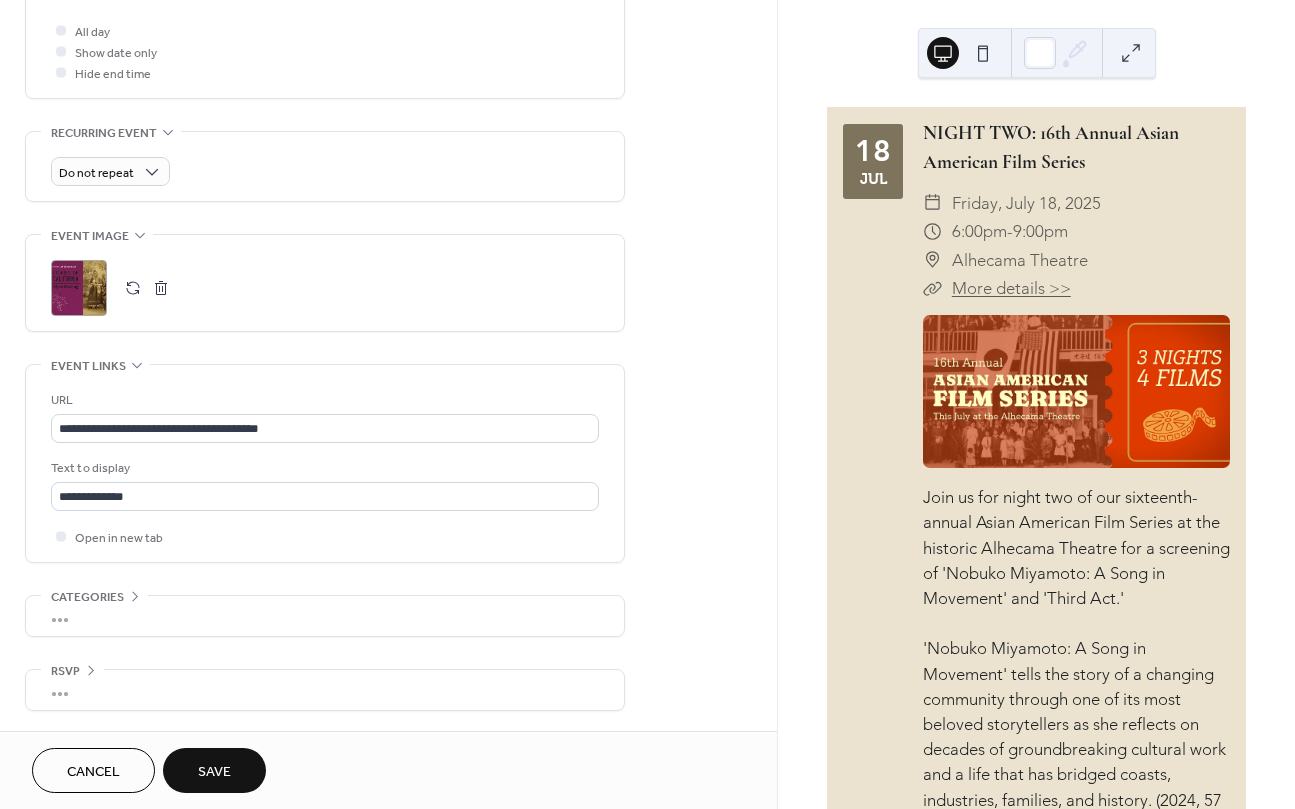 click on "Save" at bounding box center (214, 770) 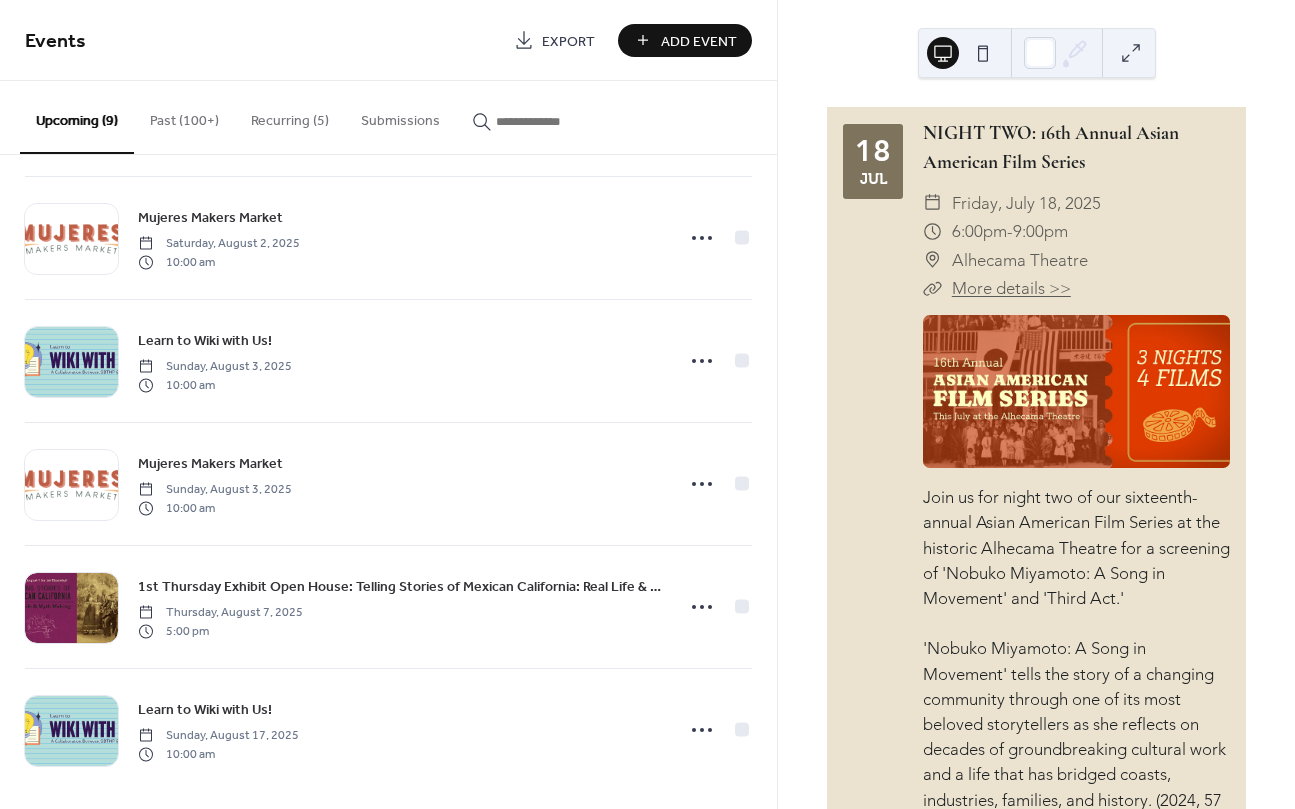 scroll, scrollTop: 512, scrollLeft: 0, axis: vertical 